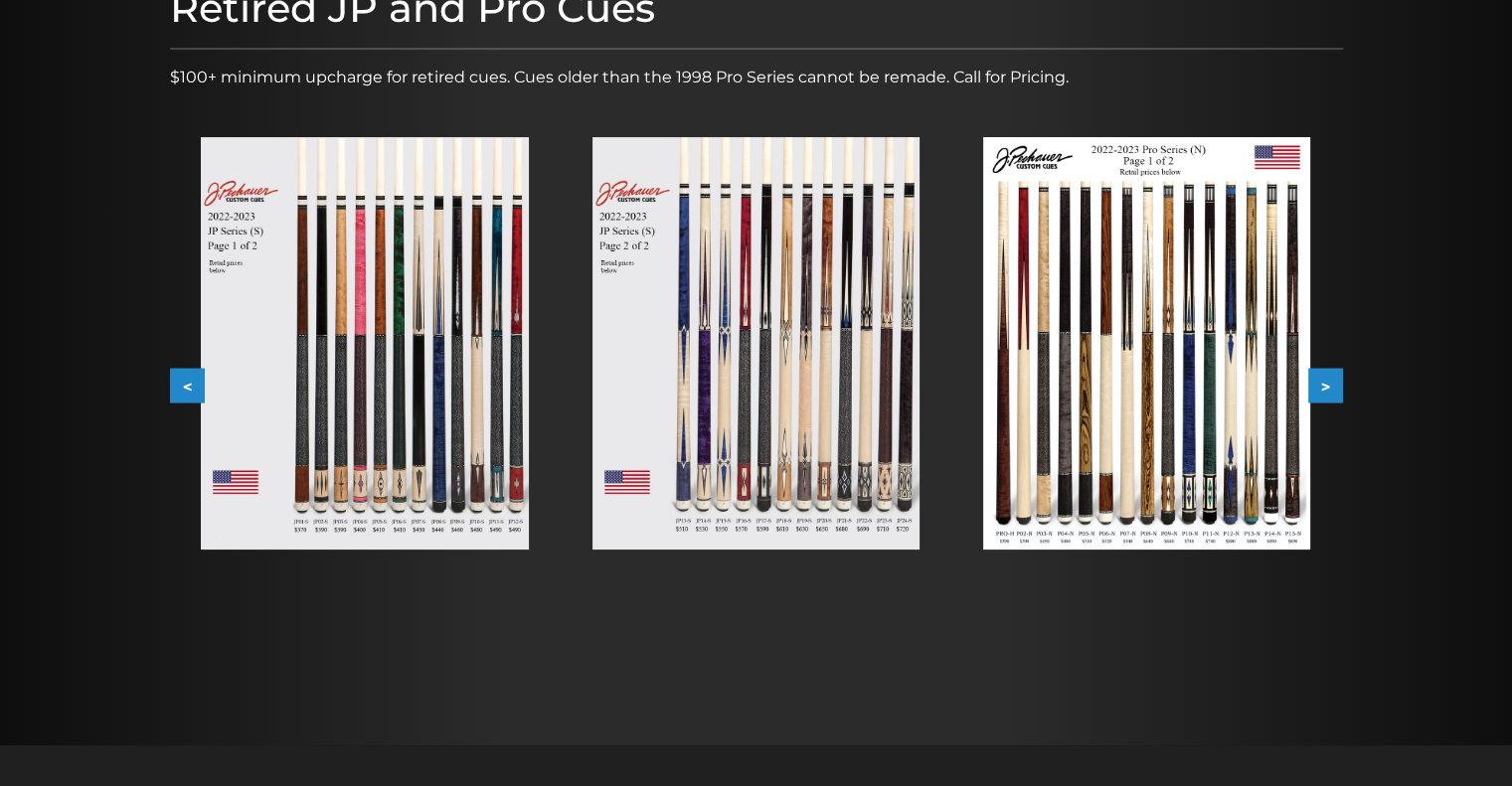 scroll, scrollTop: 300, scrollLeft: 0, axis: vertical 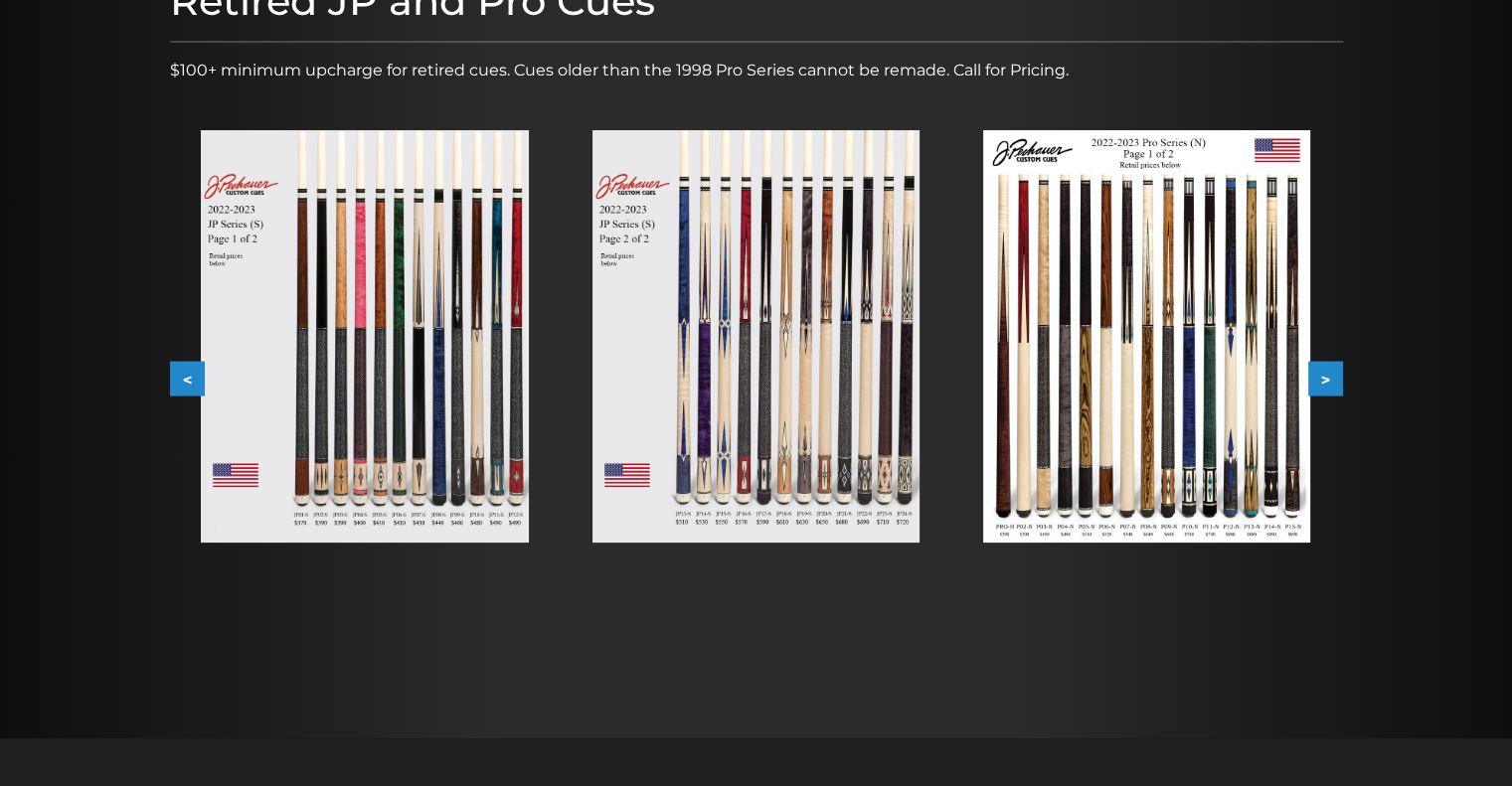 click at bounding box center [1146, 336] 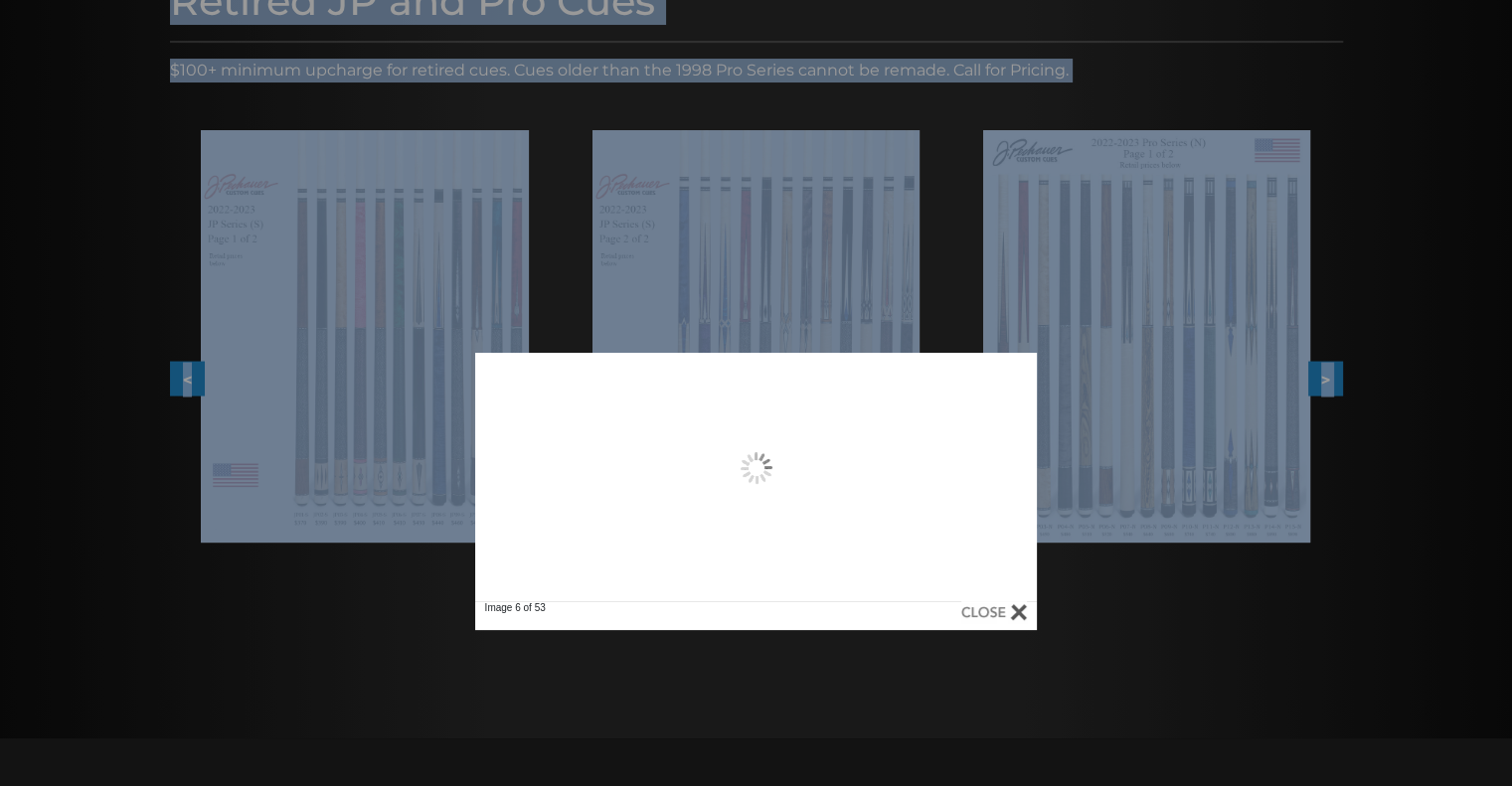 click on "We're updating our online ordering! Online ordering is currently under maintenance. For sales inquiries or questions, please email us at sales@[EXAMPLE_DOMAIN].com or call us at [PHONE]. Thank you for your patience — we’ll be back soon!
[PHONE]
MENU
Home
Pool Cues
Cues for a Cause
JP Series (T) – NEW
Pro Series (R) – NEW
Champion Collection" at bounding box center [756, 445] 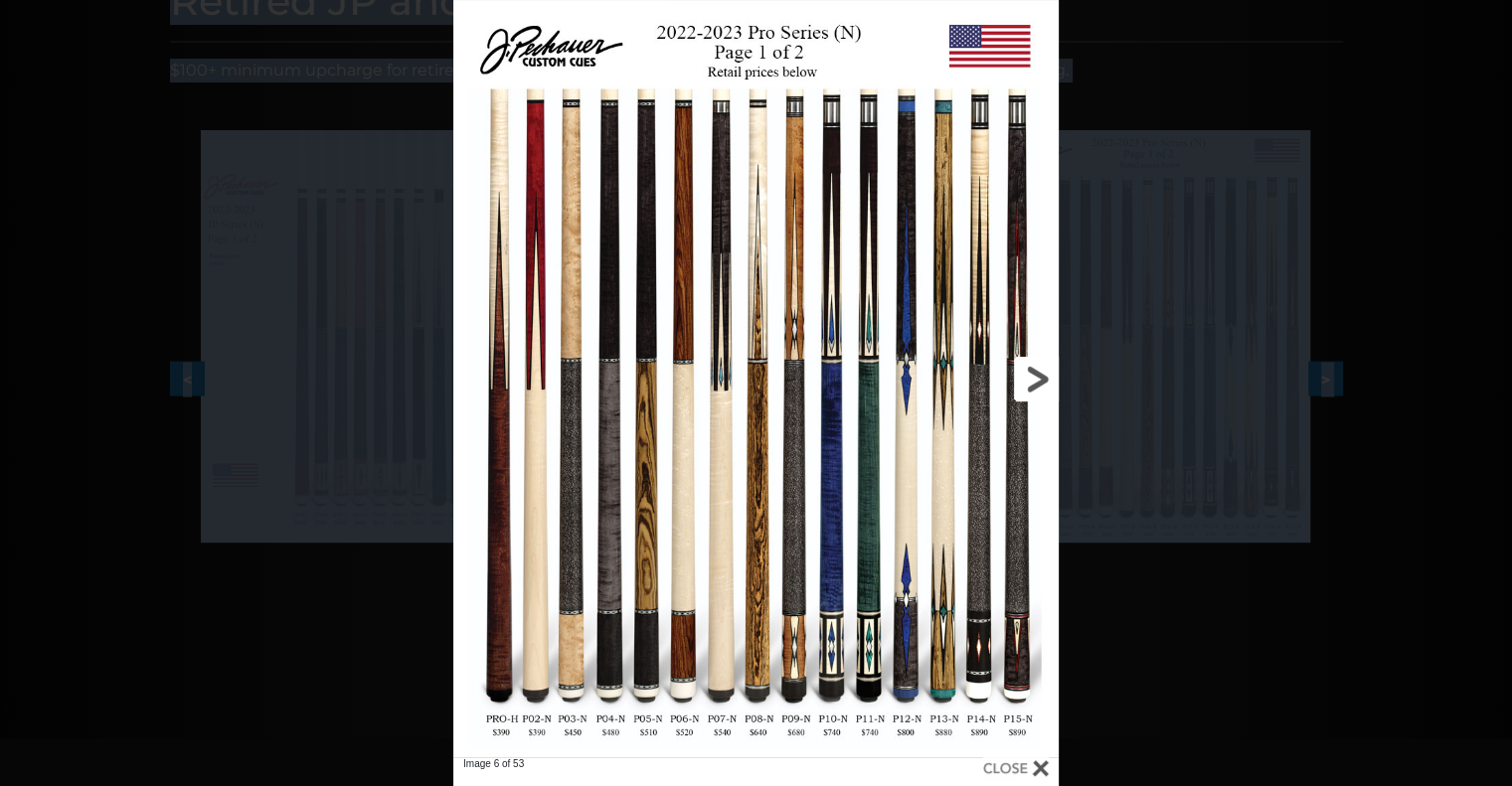 click at bounding box center (923, 379) 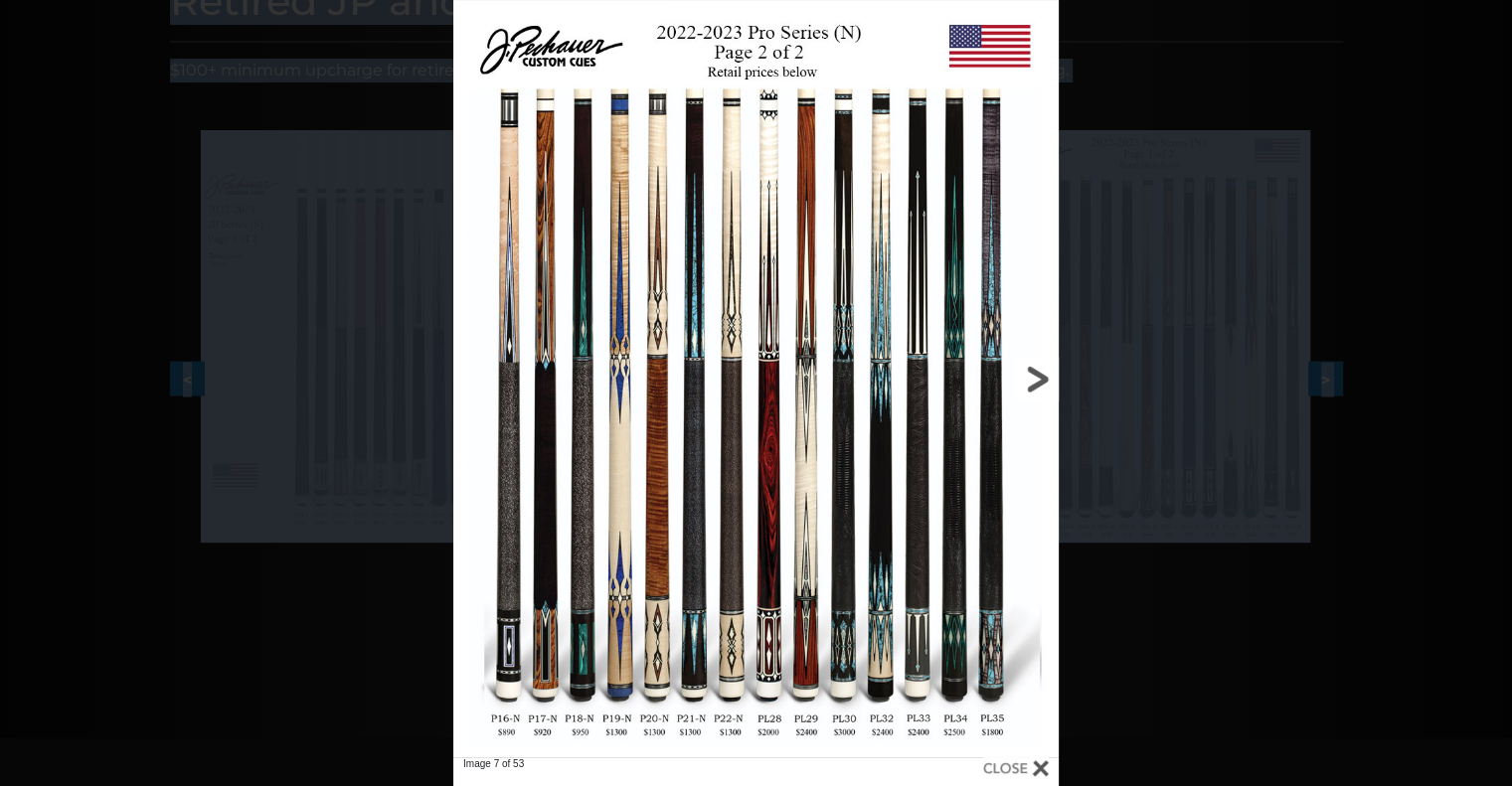 click at bounding box center [923, 379] 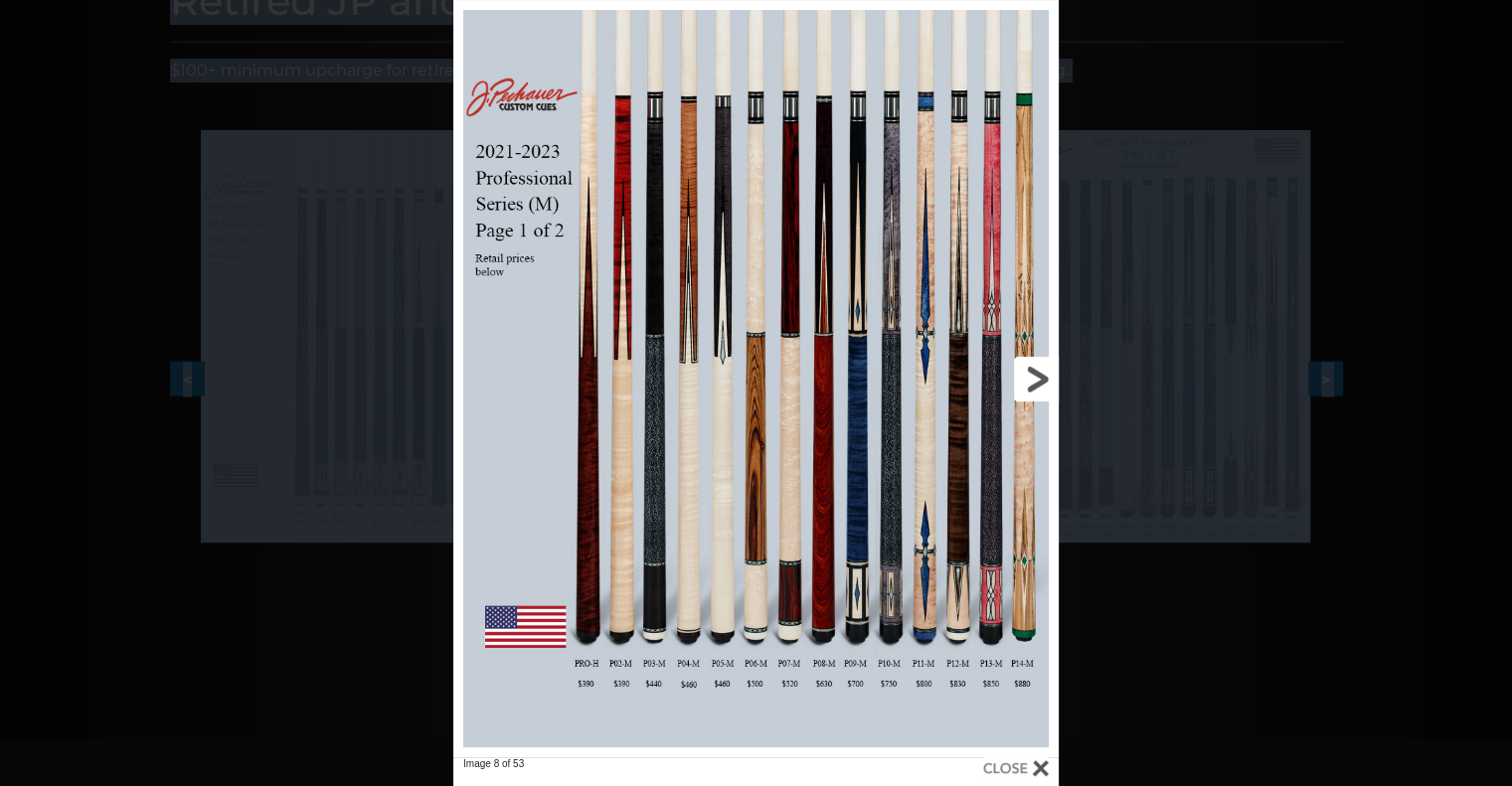 click at bounding box center [923, 379] 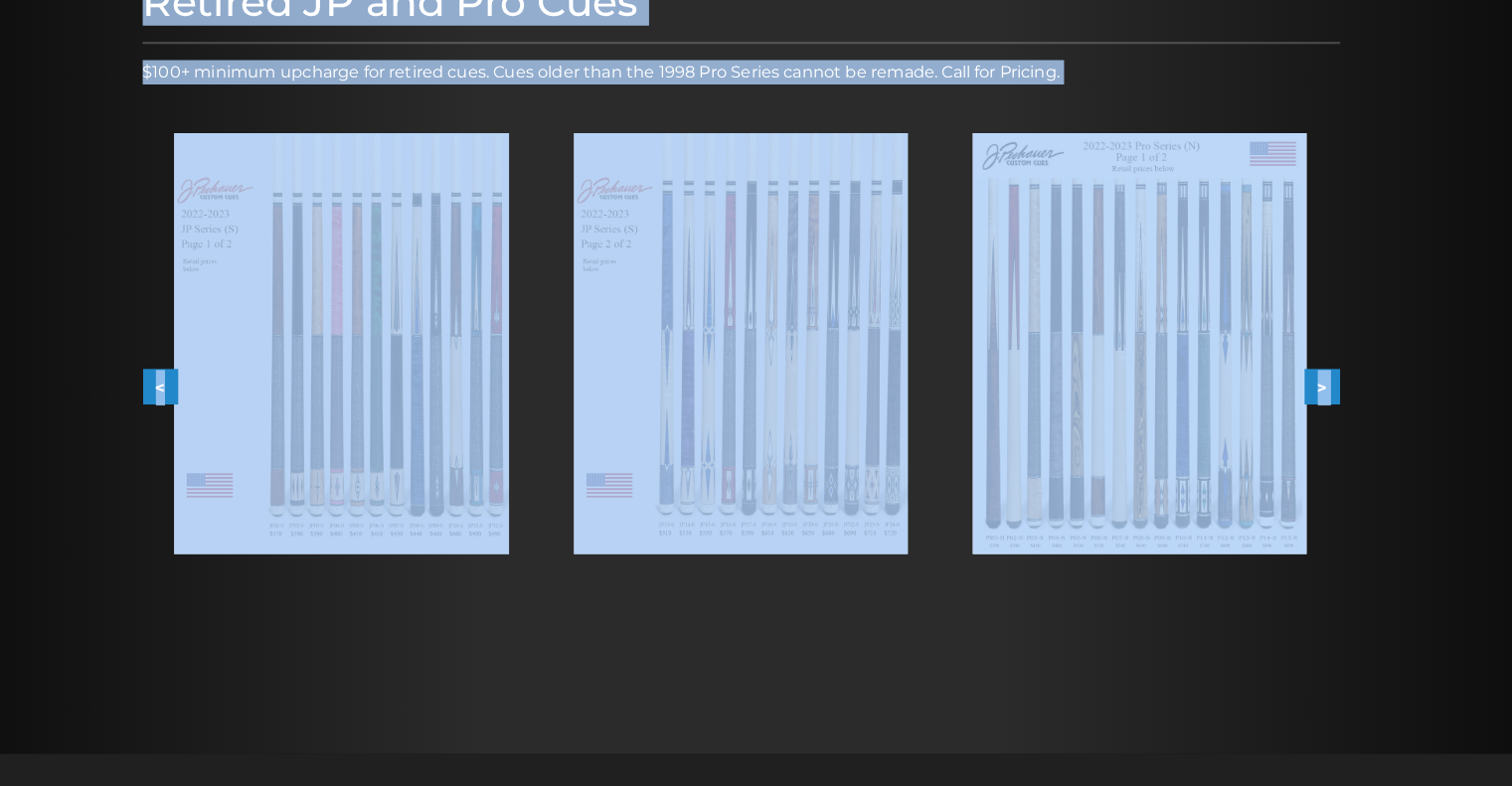 scroll, scrollTop: 300, scrollLeft: 0, axis: vertical 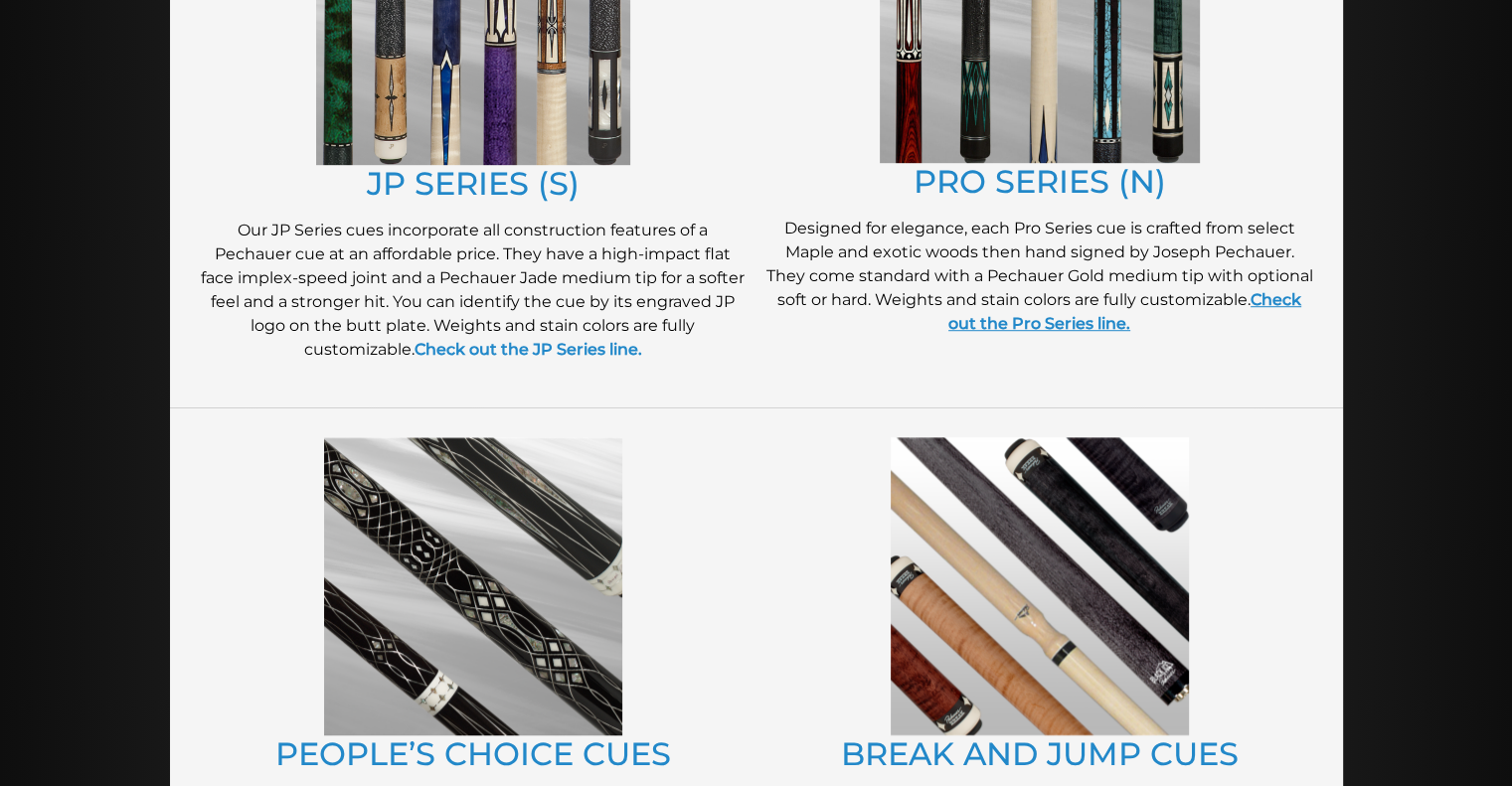 click on "Check out the Pro Series line." at bounding box center (1124, 311) 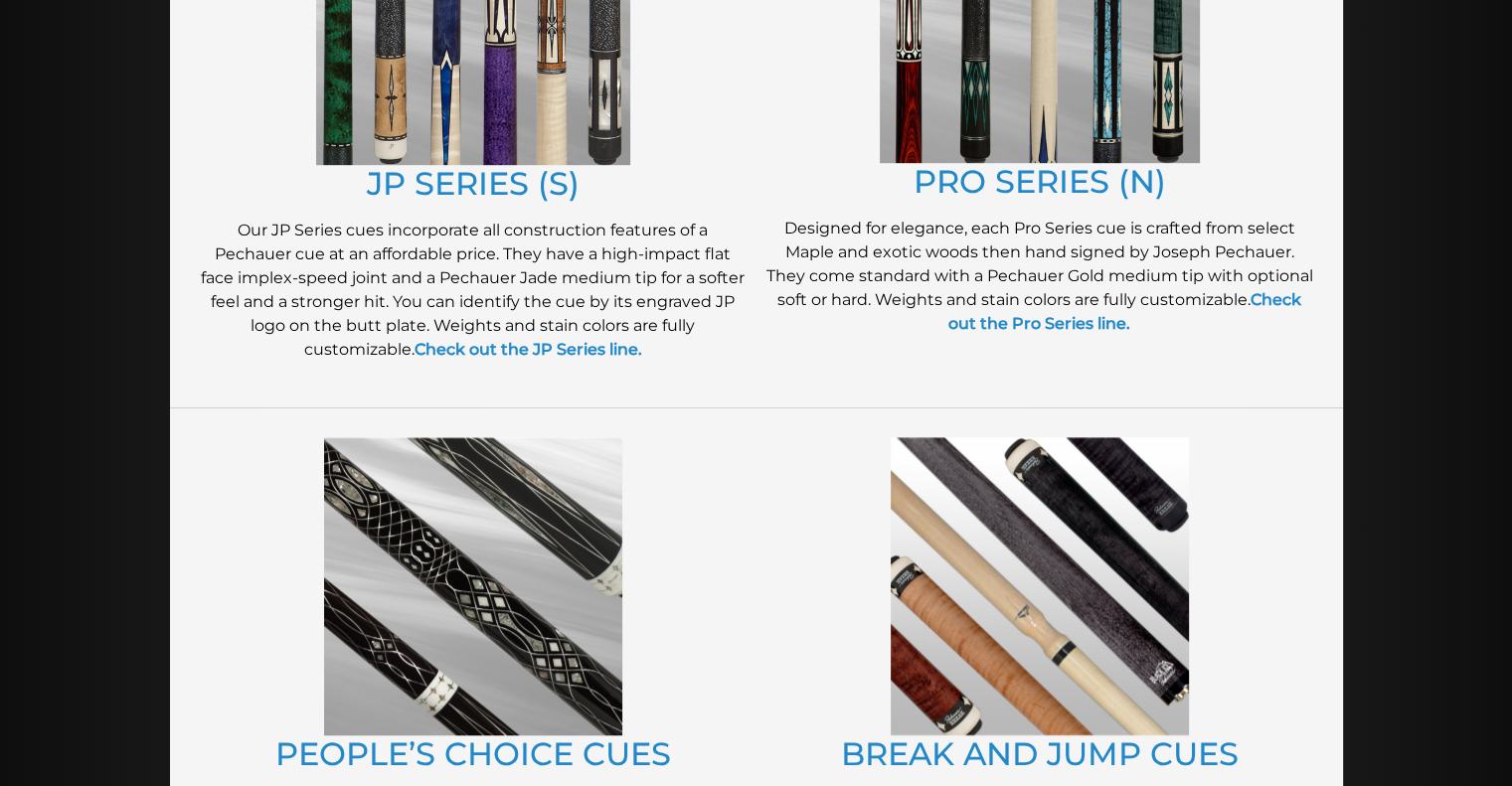 click at bounding box center [1040, 8] 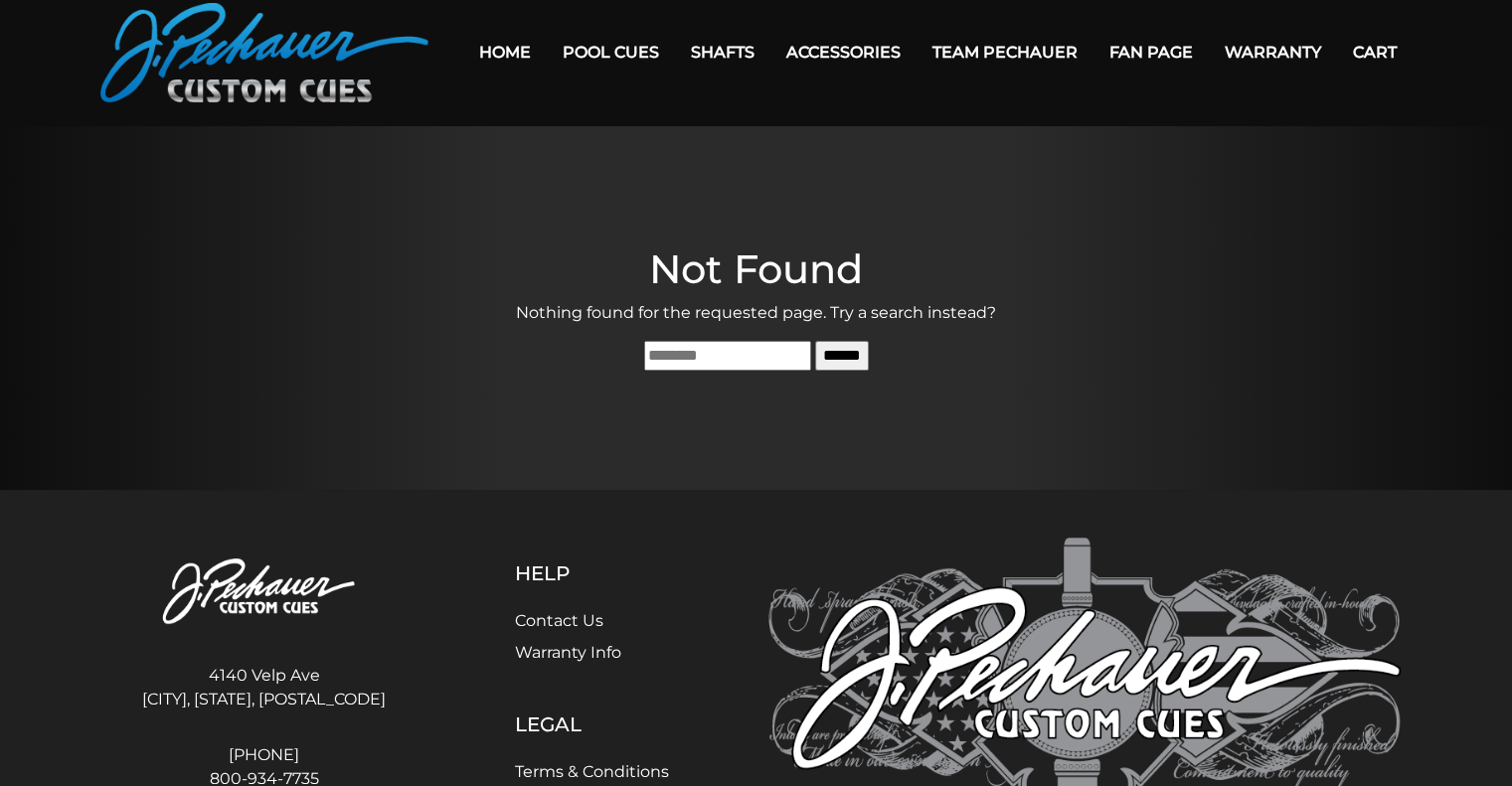 scroll, scrollTop: 227, scrollLeft: 0, axis: vertical 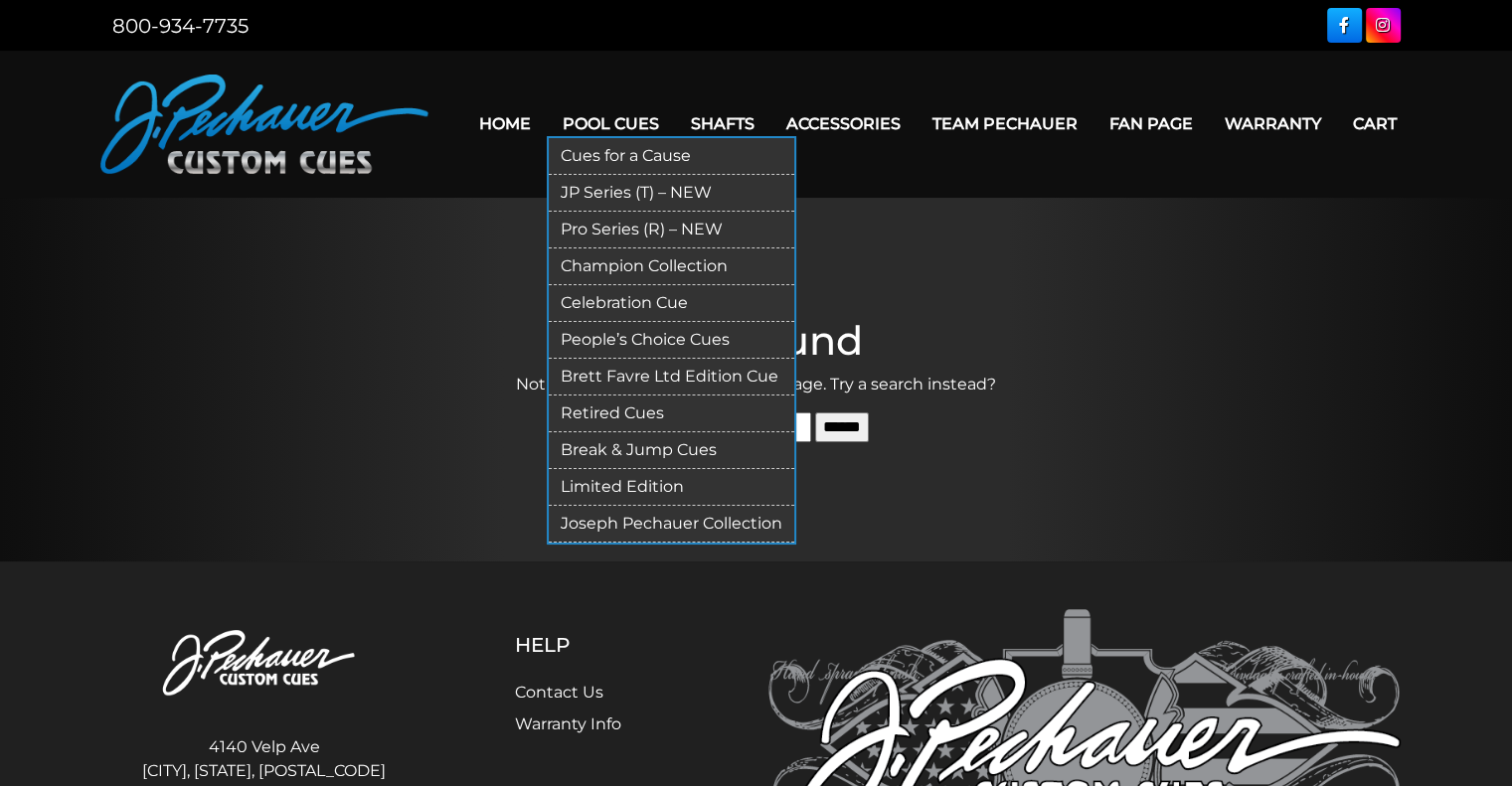 drag, startPoint x: 278, startPoint y: 1, endPoint x: 595, endPoint y: 115, distance: 336.87535 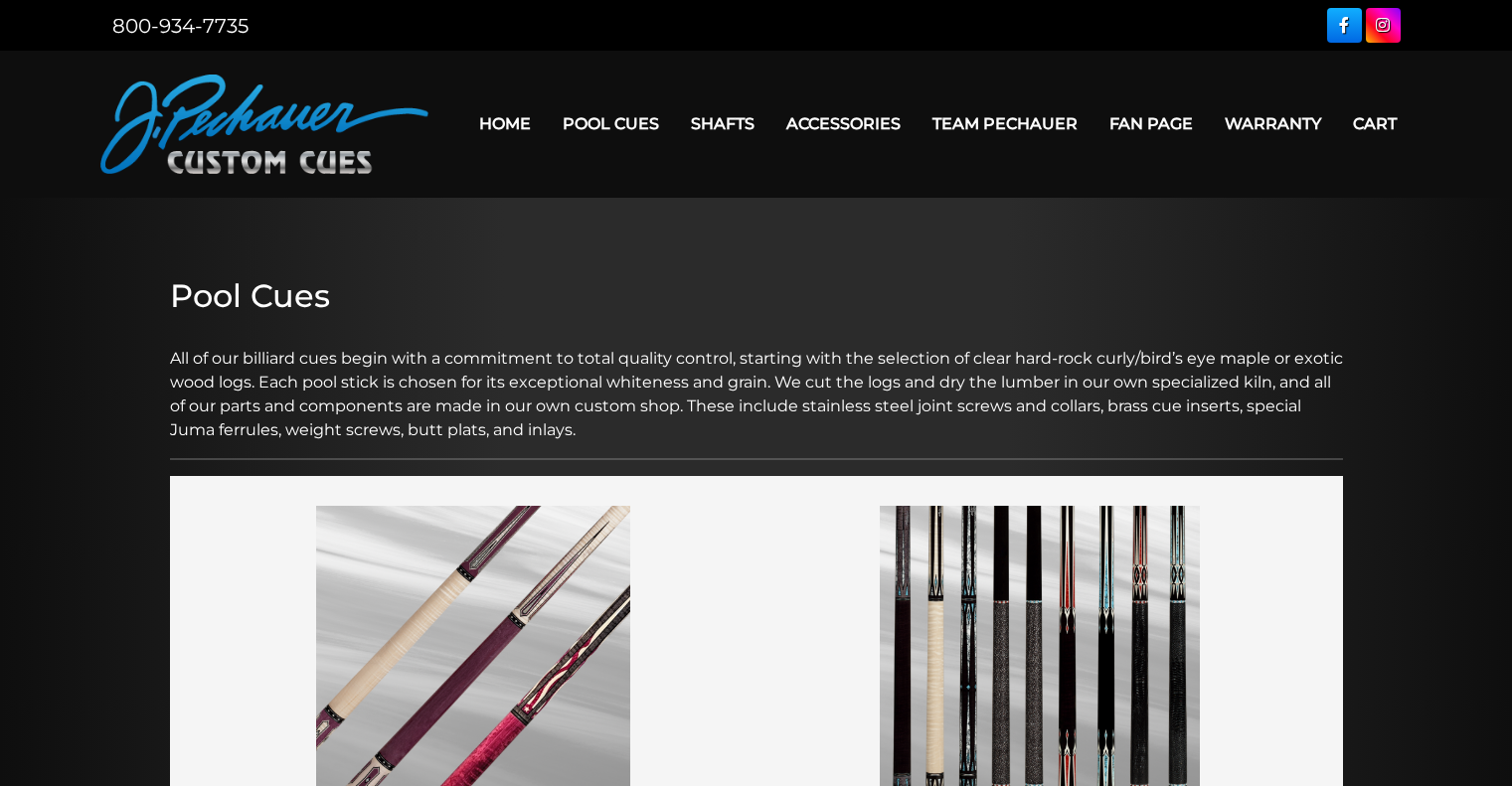 scroll, scrollTop: 0, scrollLeft: 0, axis: both 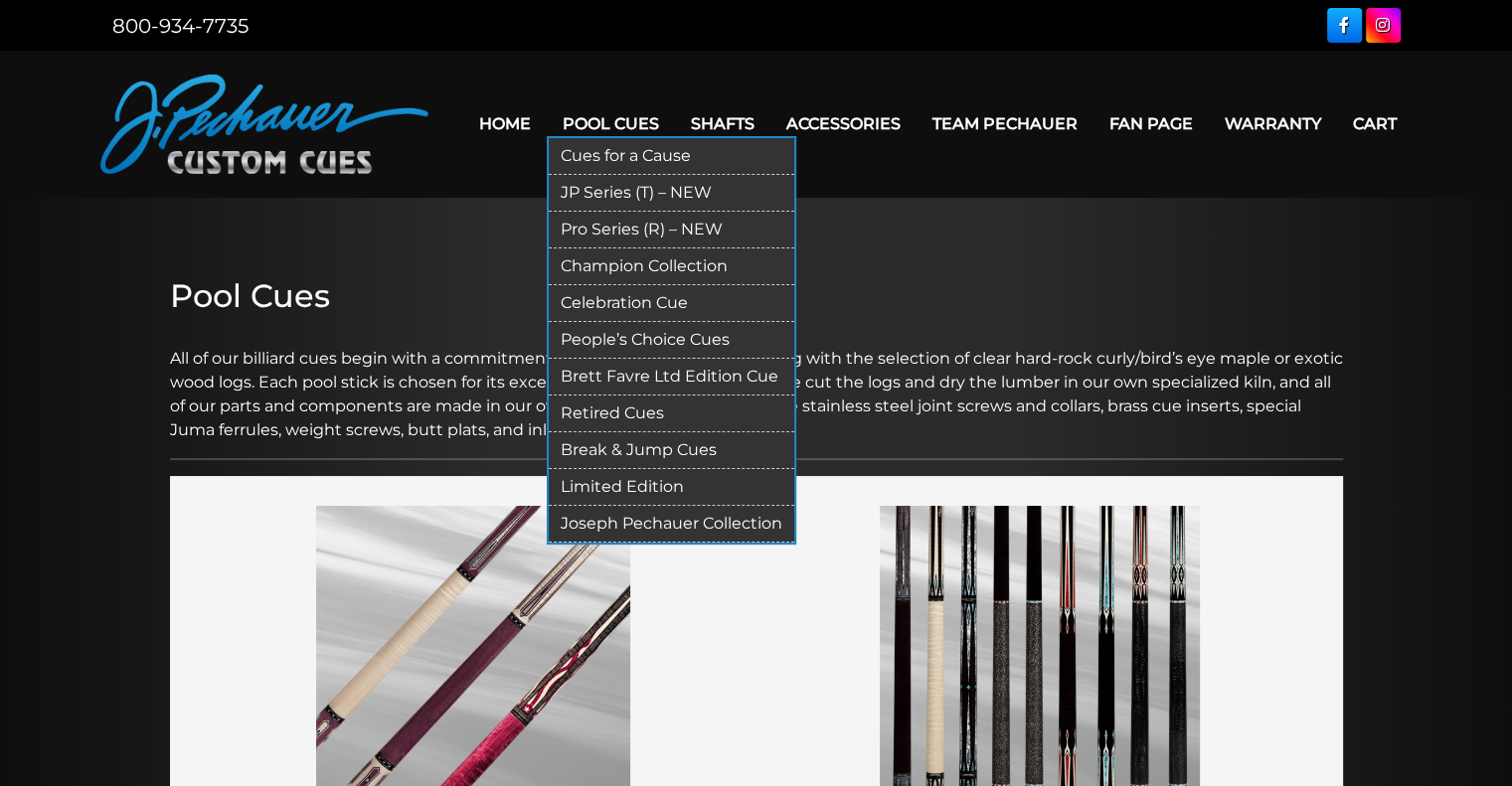 click on "Pro Series (R) – NEW" at bounding box center (671, 230) 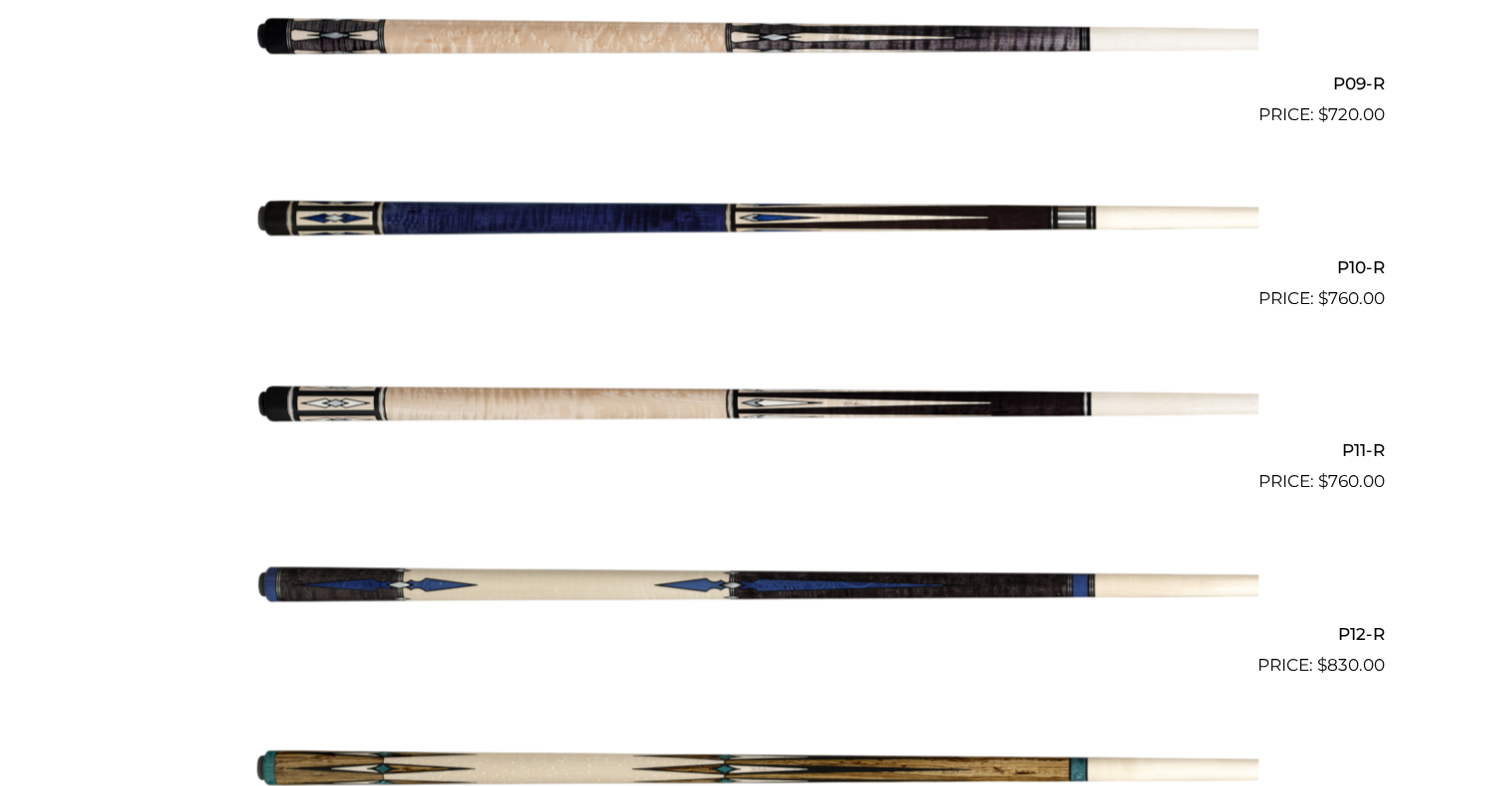 scroll, scrollTop: 2166, scrollLeft: 0, axis: vertical 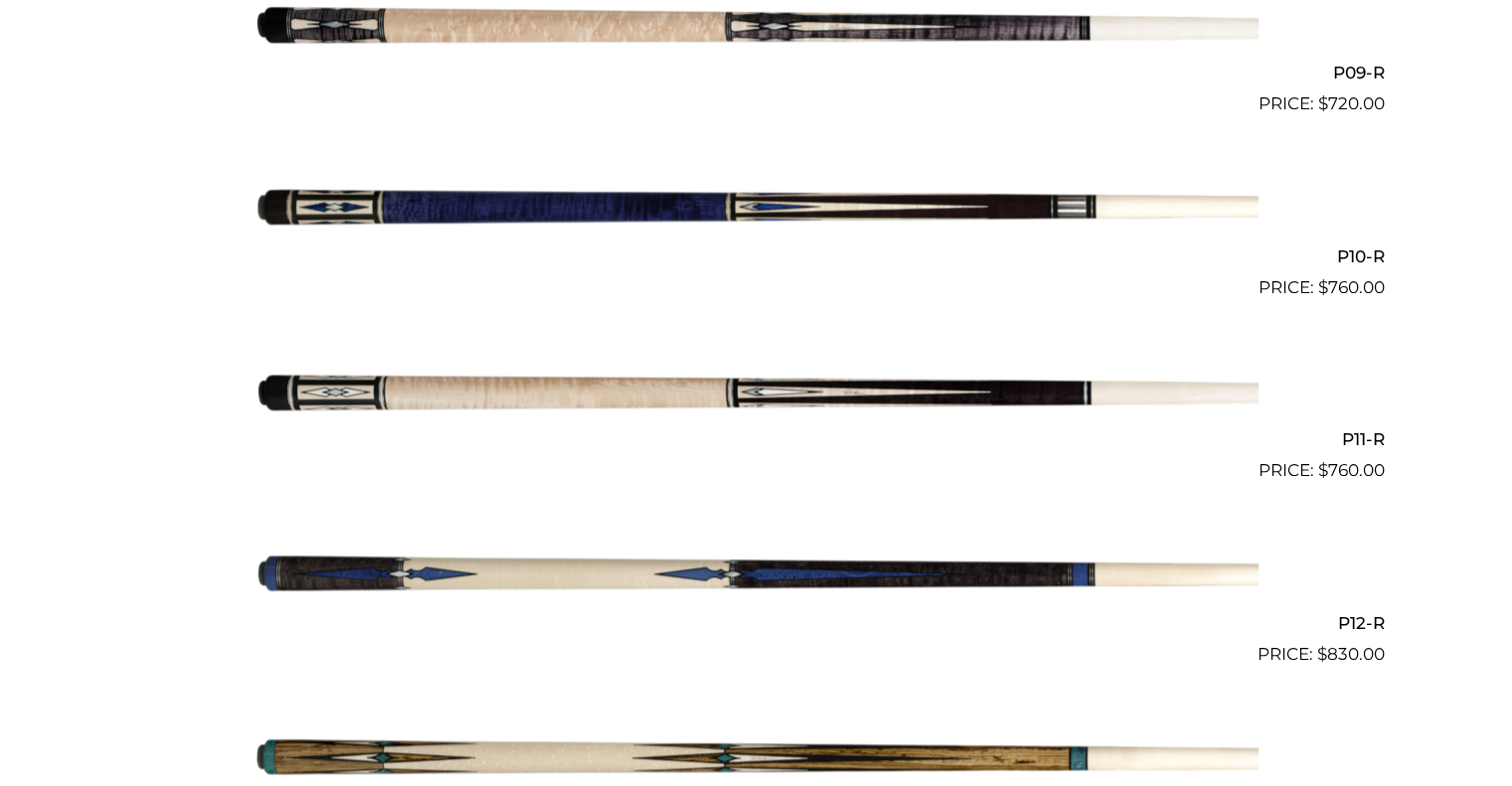 click at bounding box center (756, 393) 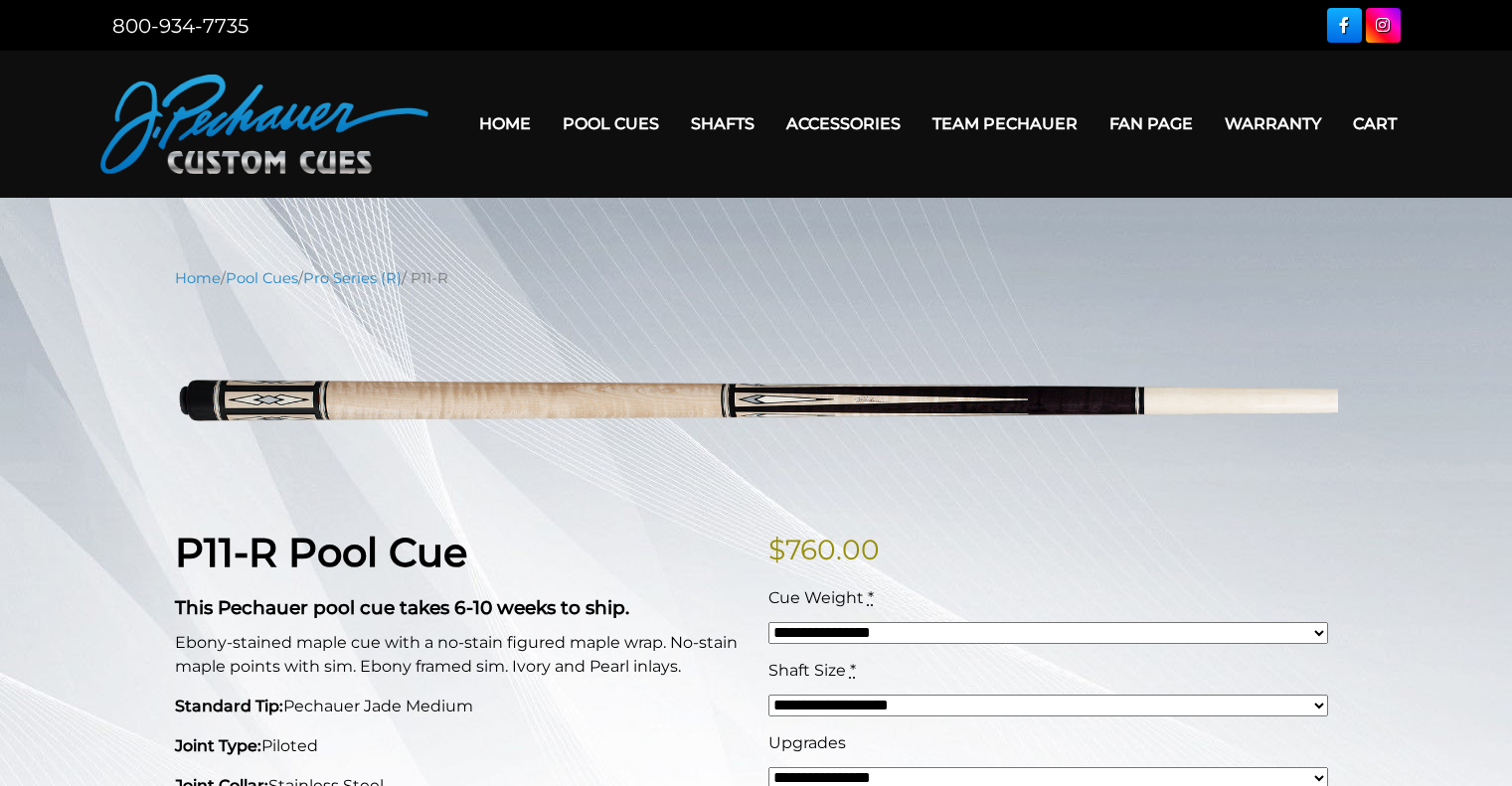 scroll, scrollTop: 0, scrollLeft: 0, axis: both 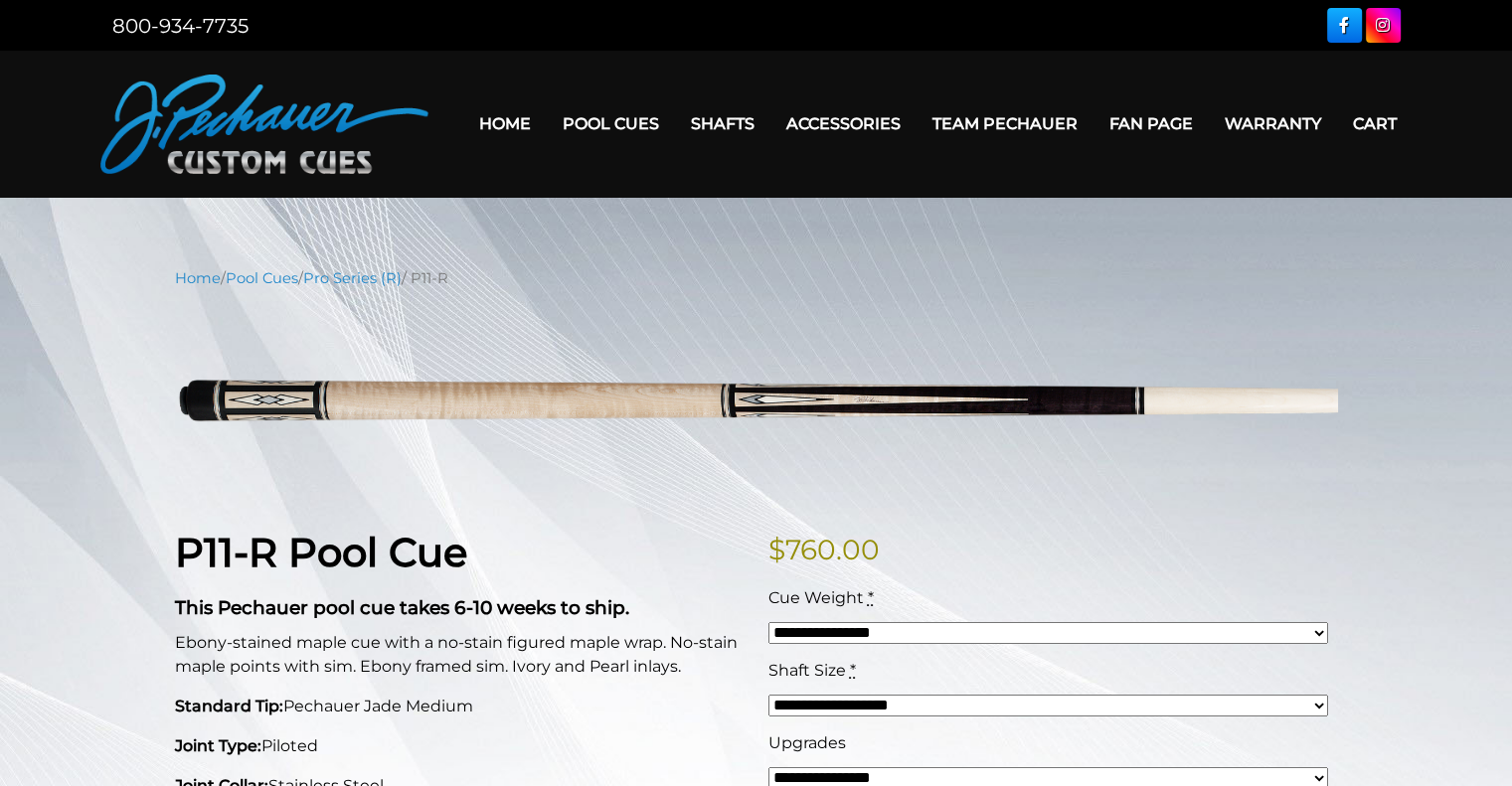 click on "**********" at bounding box center [1048, 633] 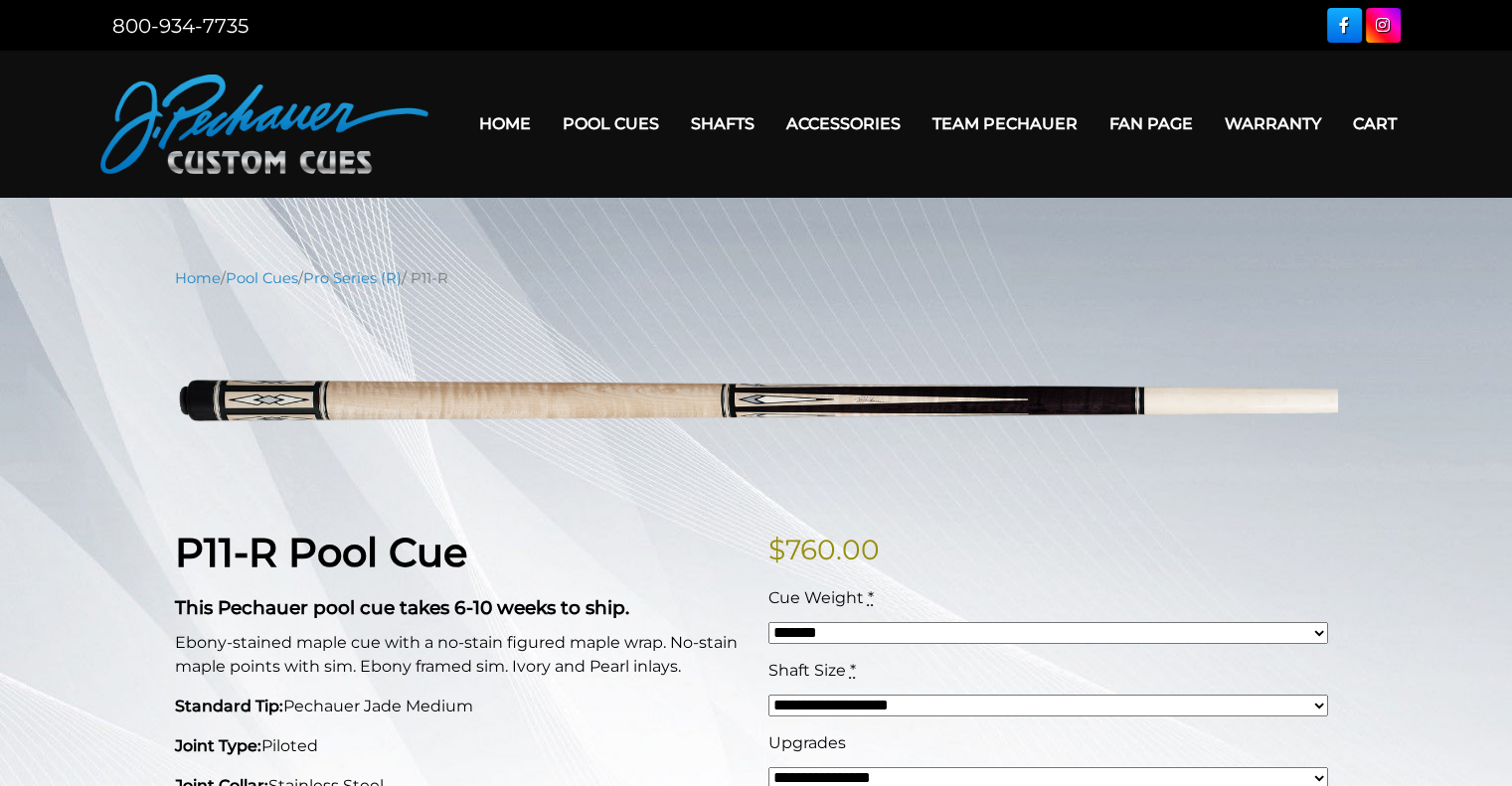 click on "**********" at bounding box center (1048, 633) 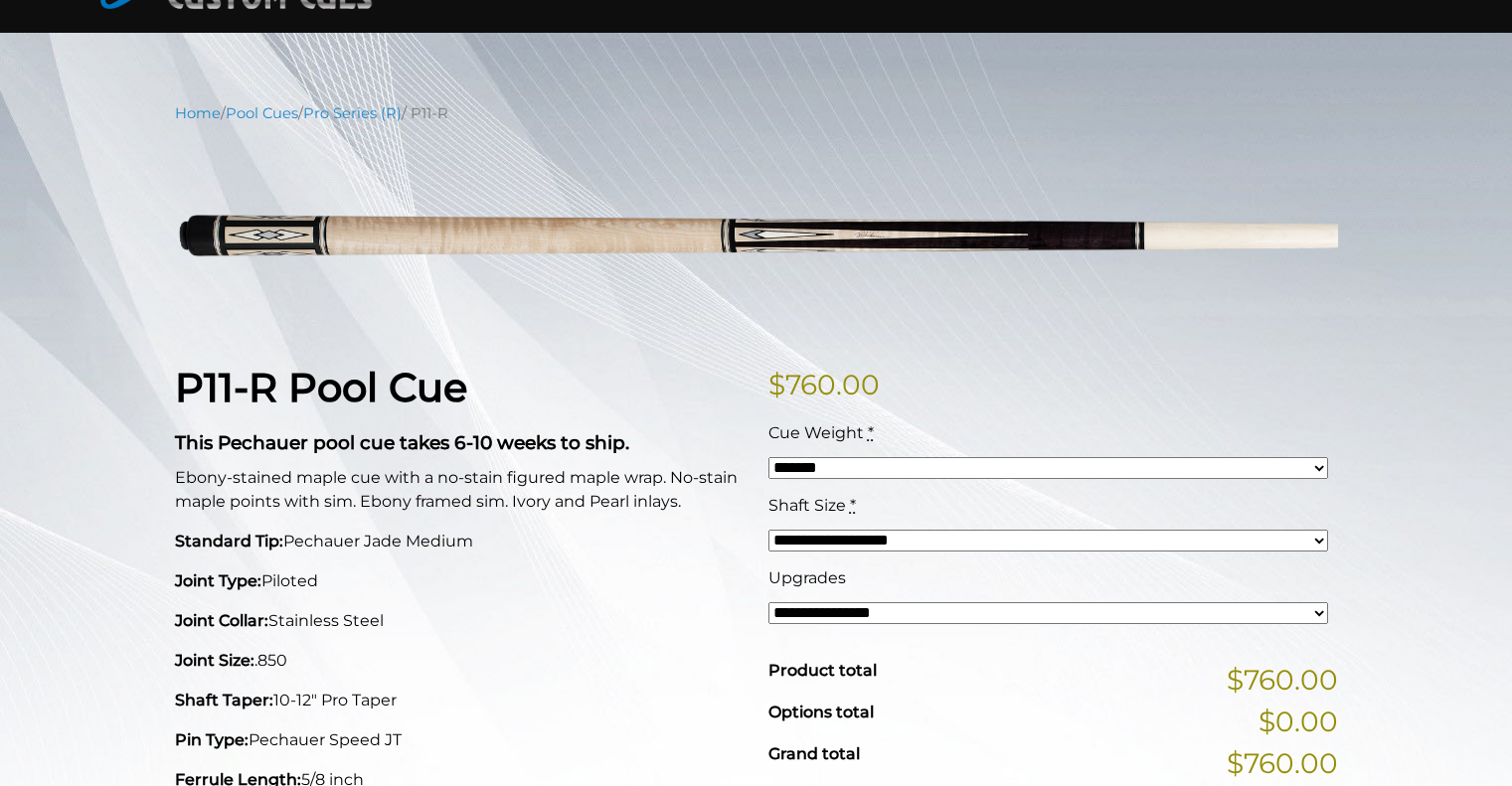 scroll, scrollTop: 0, scrollLeft: 0, axis: both 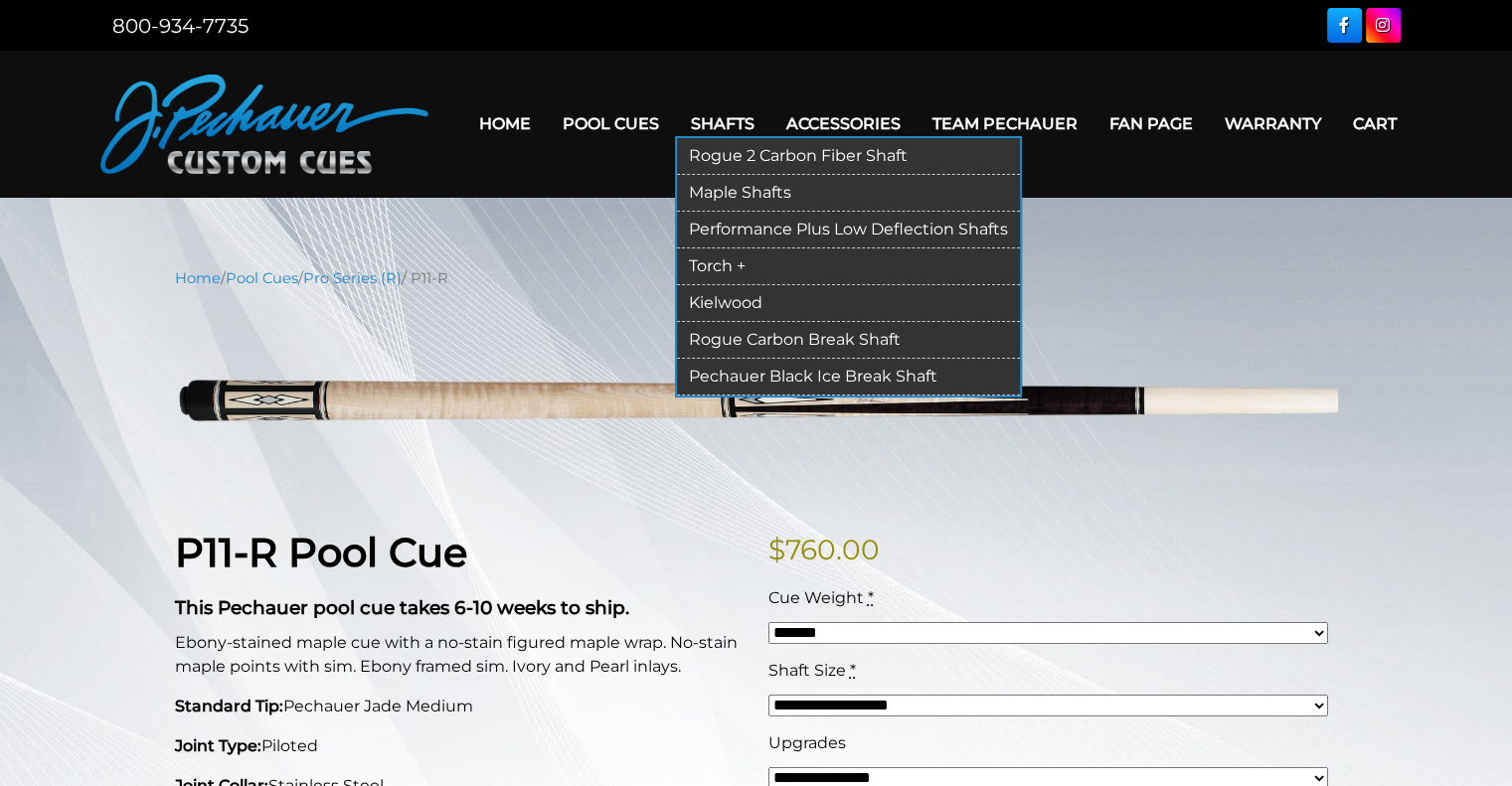 click on "Rogue 2 Carbon Fiber Shaft" at bounding box center (848, 156) 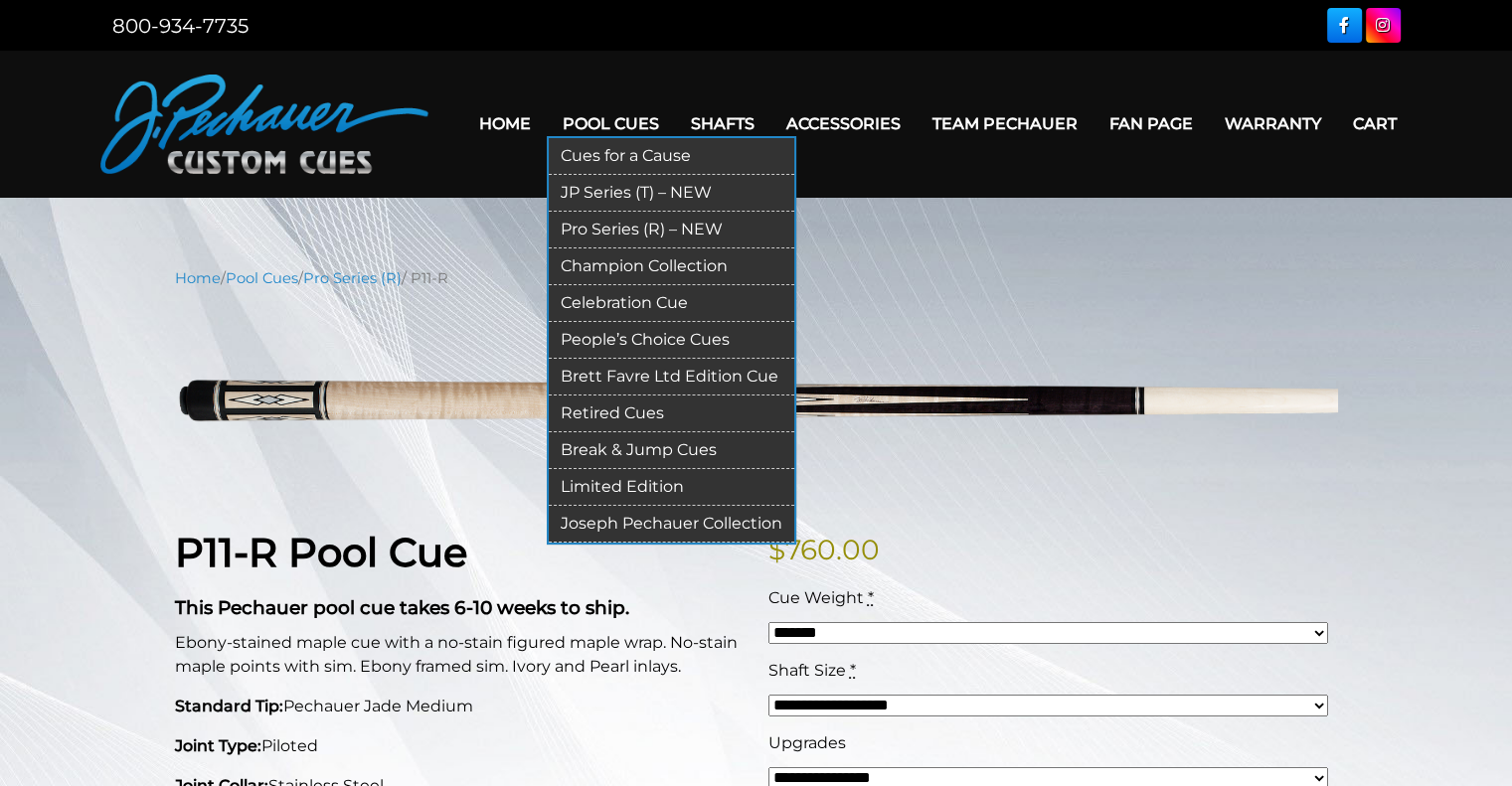 click on "JP Series (T) – NEW" at bounding box center [671, 193] 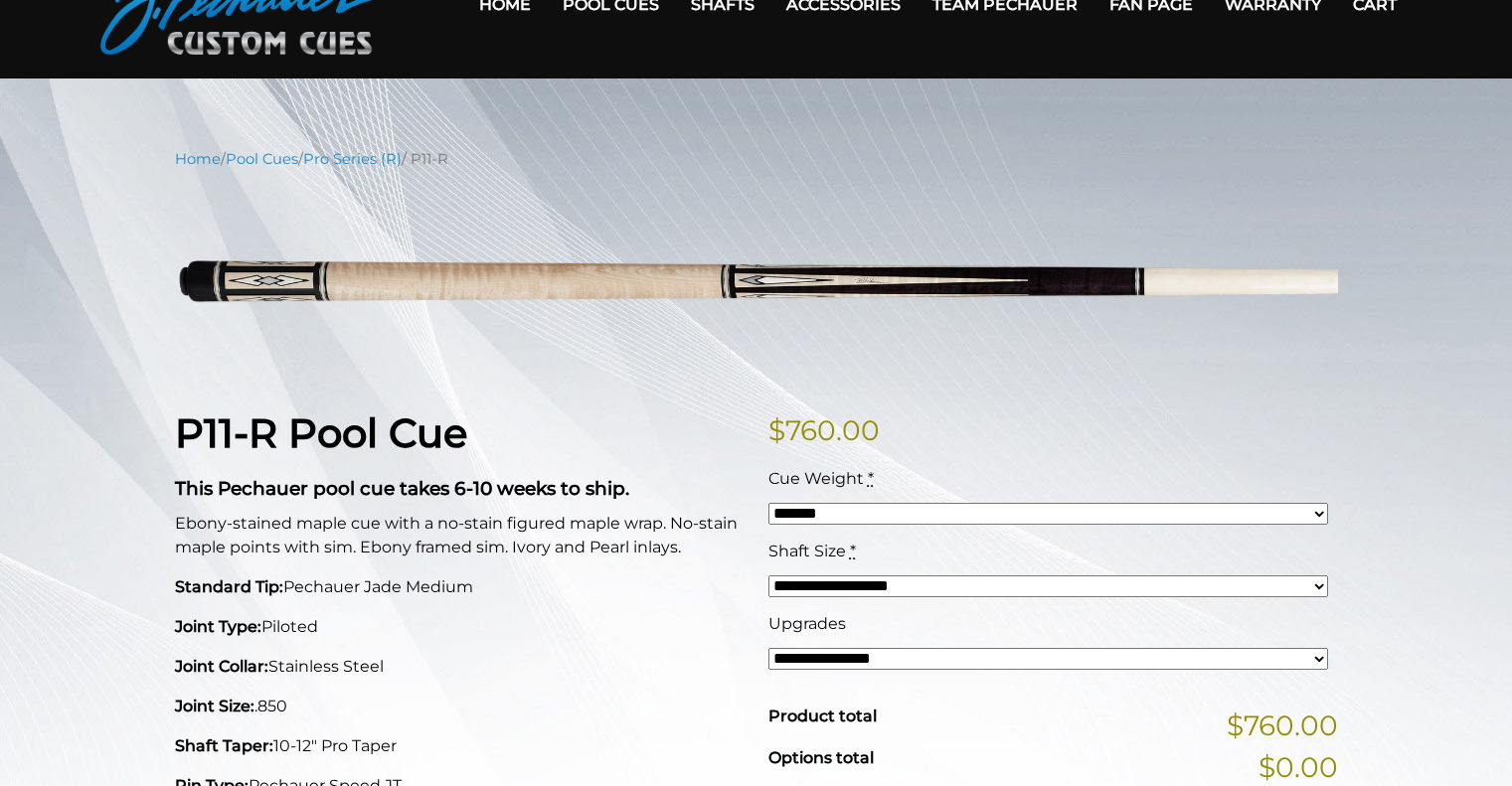 scroll, scrollTop: 118, scrollLeft: 0, axis: vertical 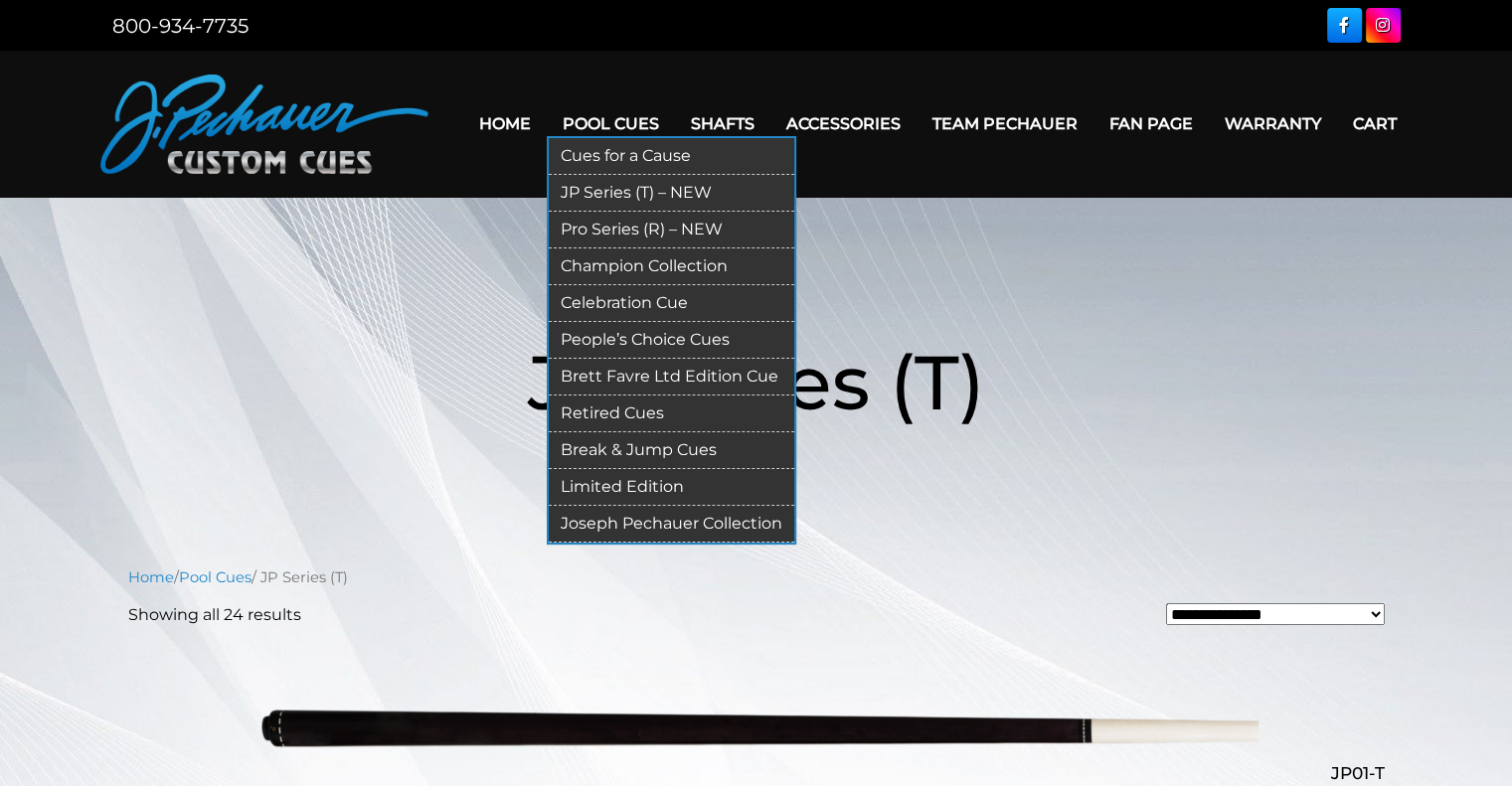 click on "Champion Collection" at bounding box center [671, 266] 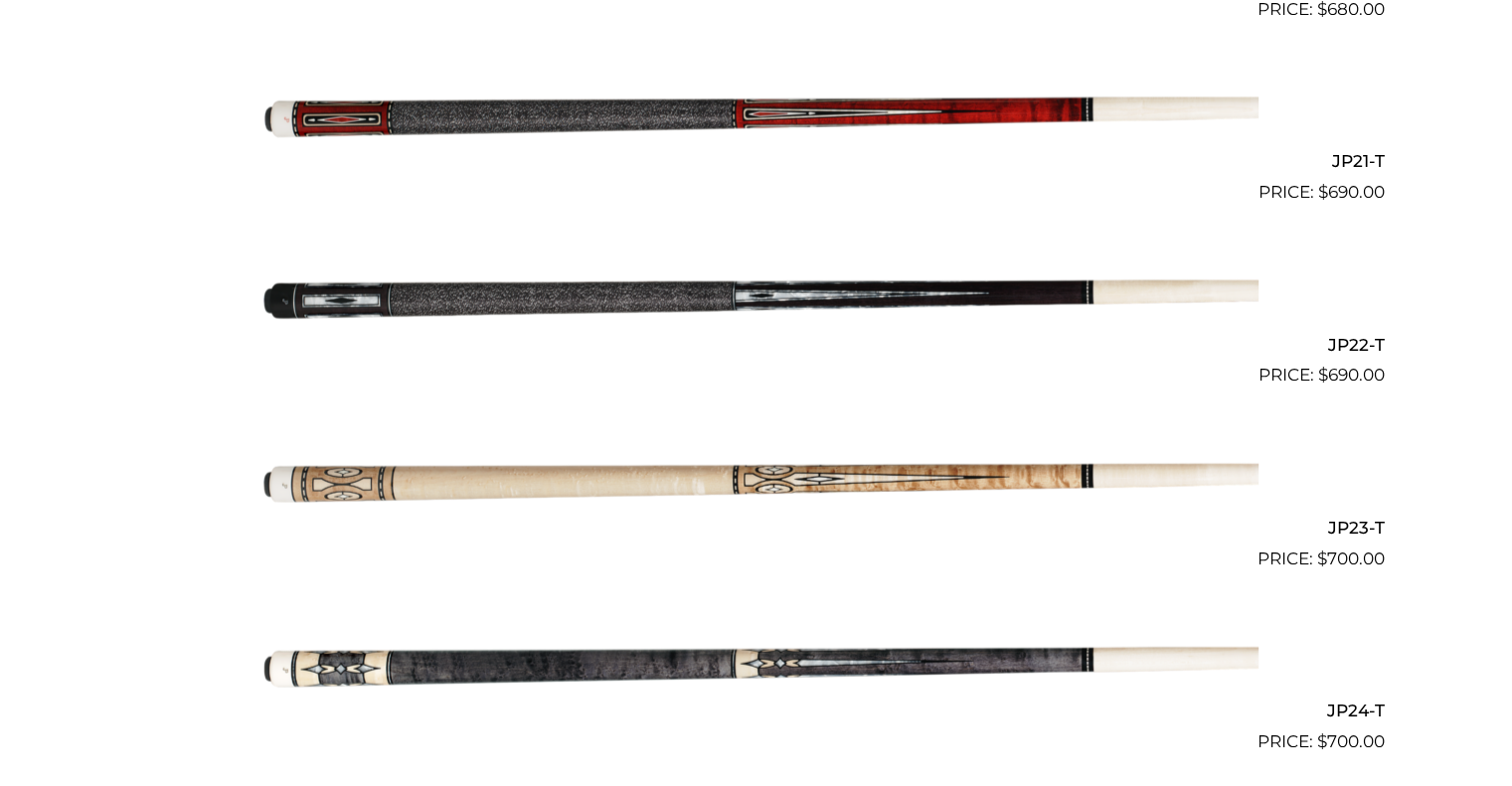 scroll, scrollTop: 4273, scrollLeft: 0, axis: vertical 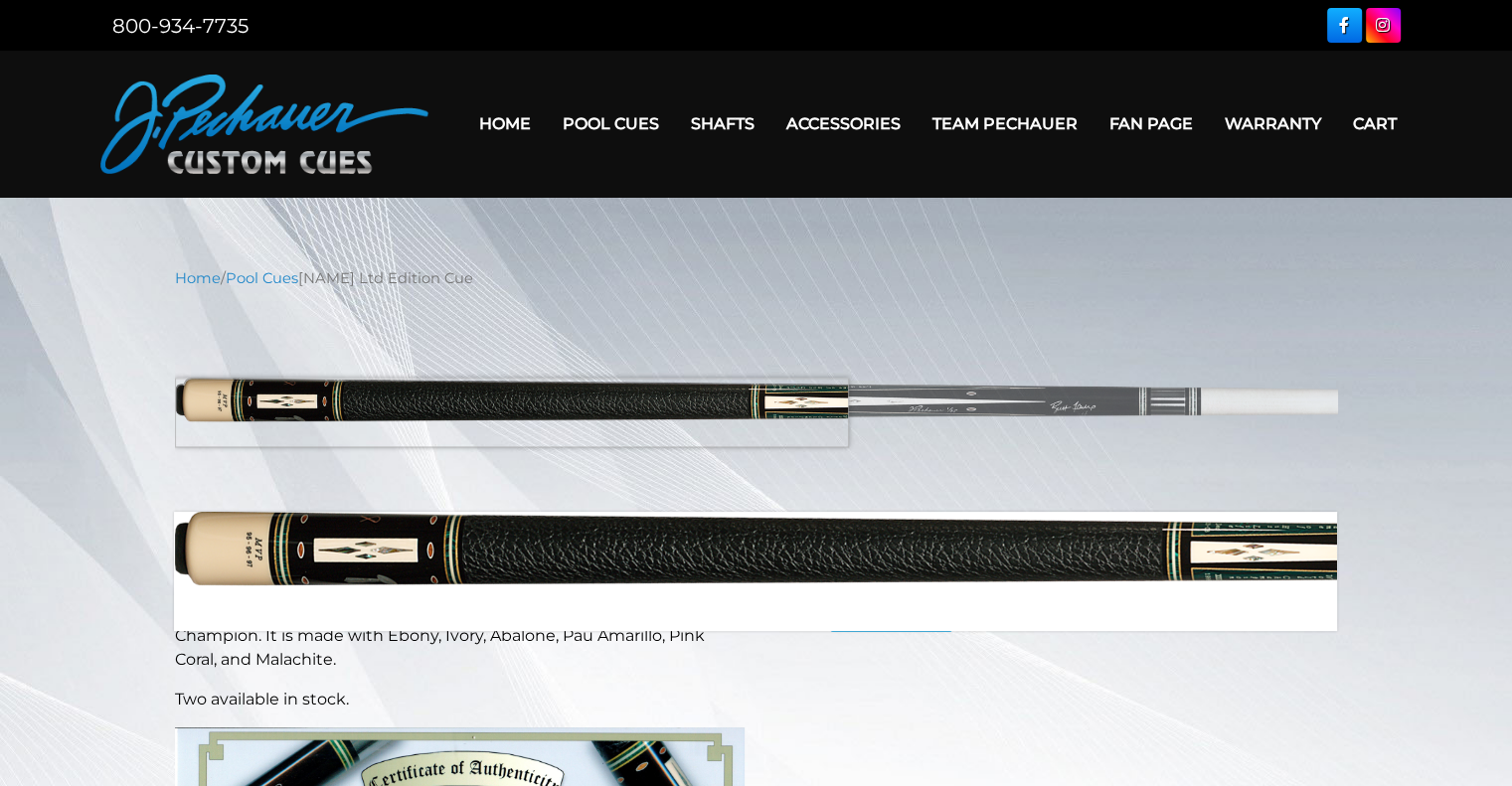 click at bounding box center (756, 400) 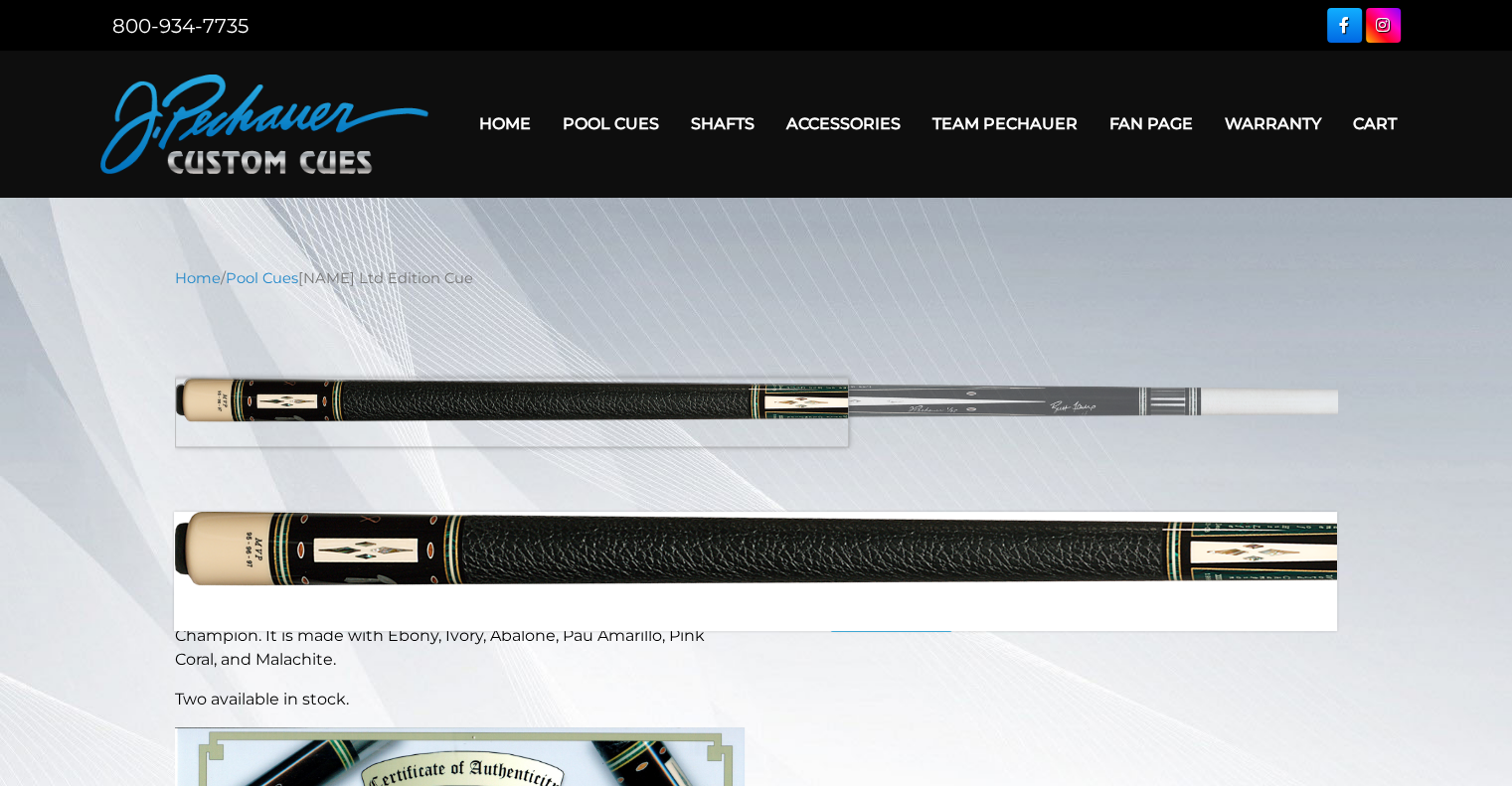 click at bounding box center (756, 400) 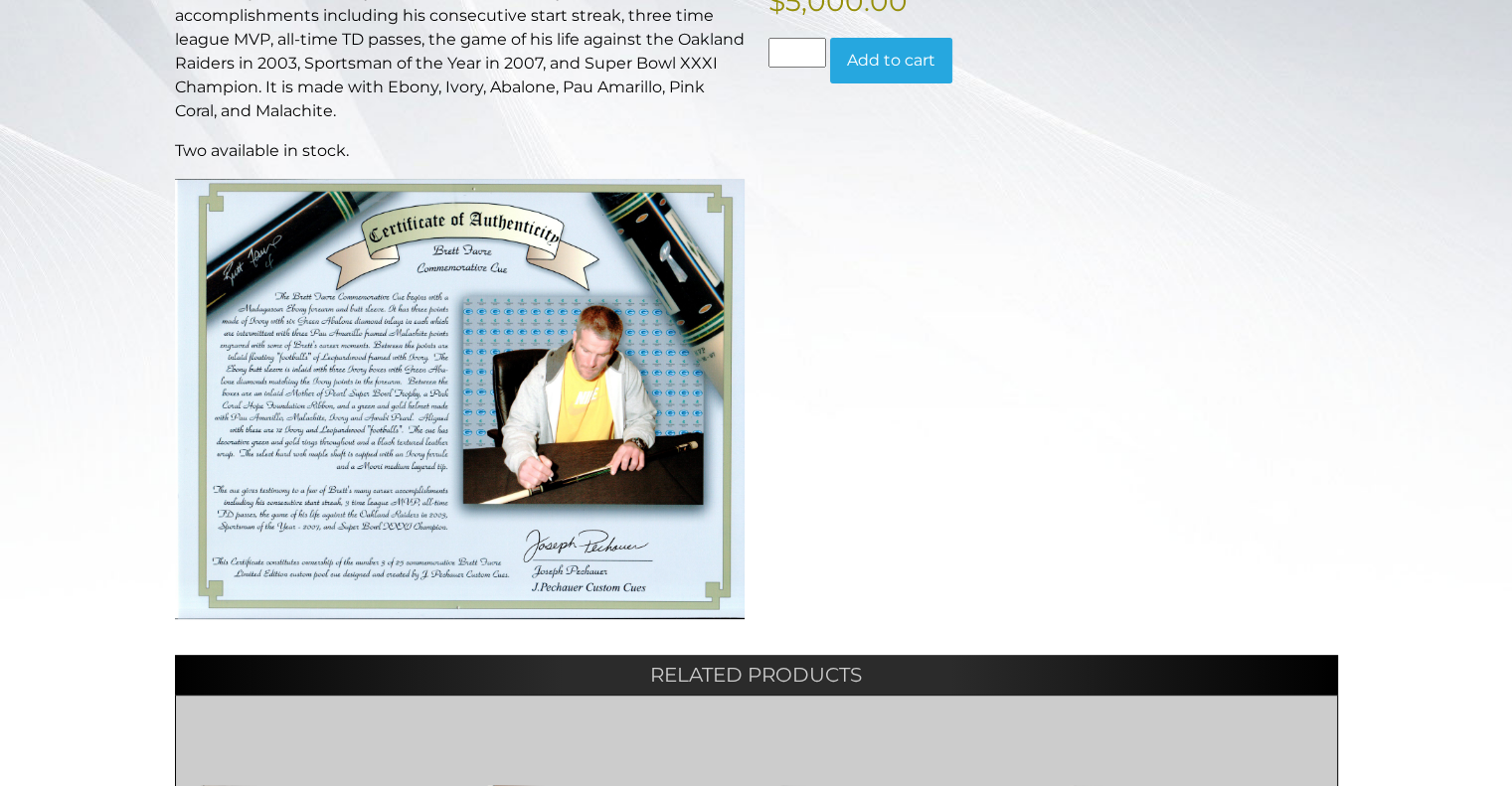scroll, scrollTop: 555, scrollLeft: 0, axis: vertical 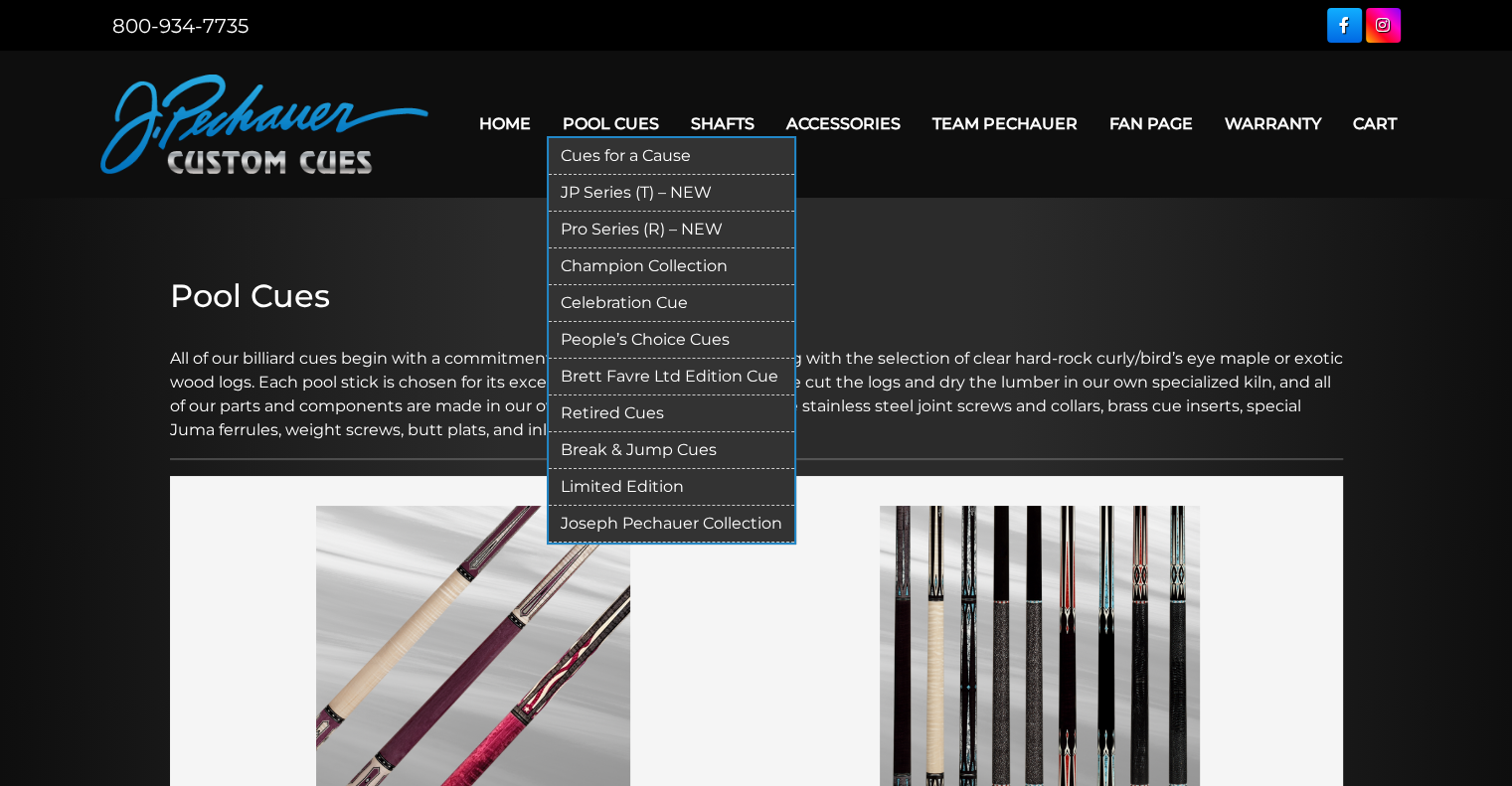 click on "Pool Cues" at bounding box center [610, 123] 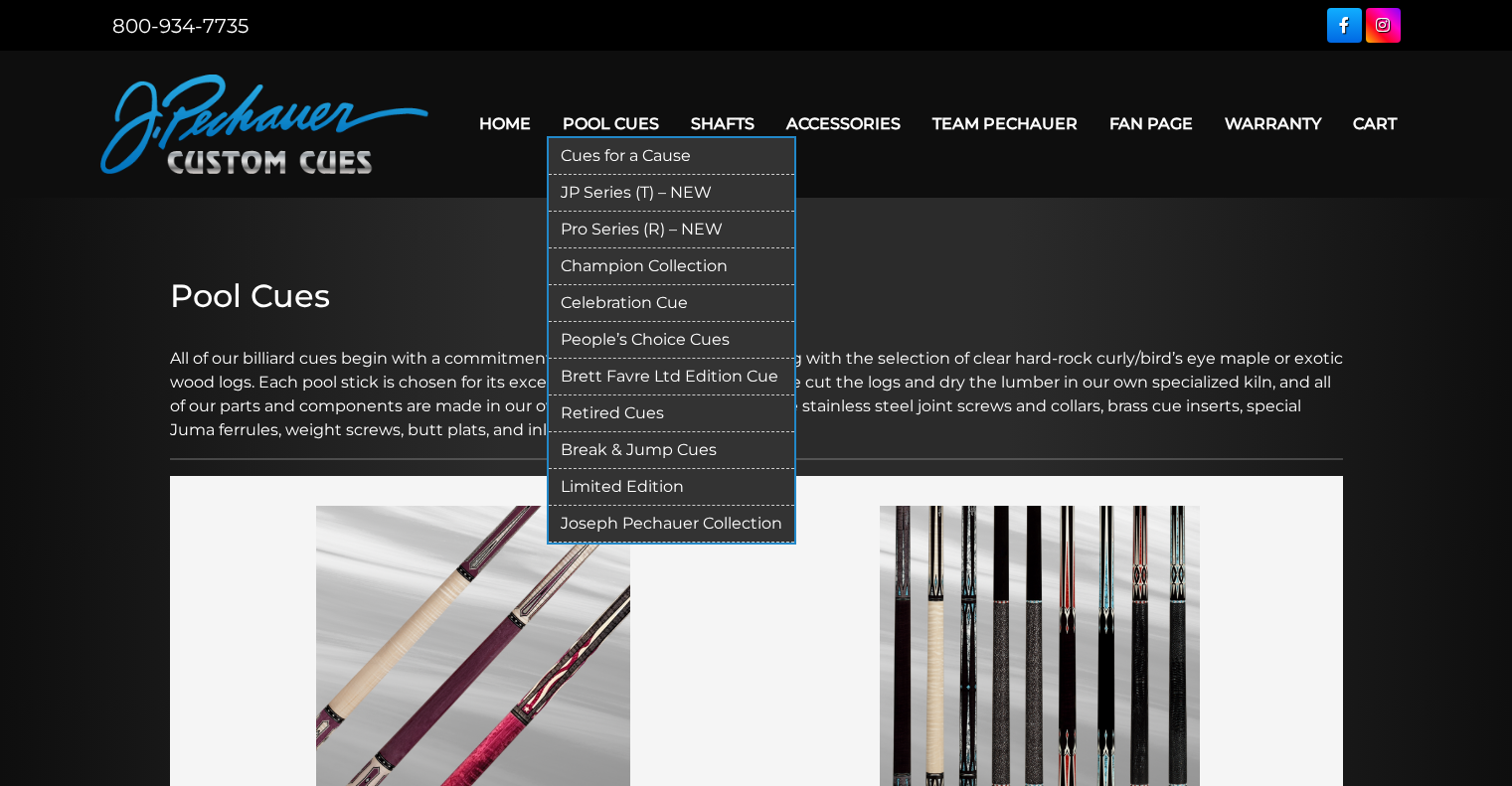 scroll, scrollTop: 0, scrollLeft: 0, axis: both 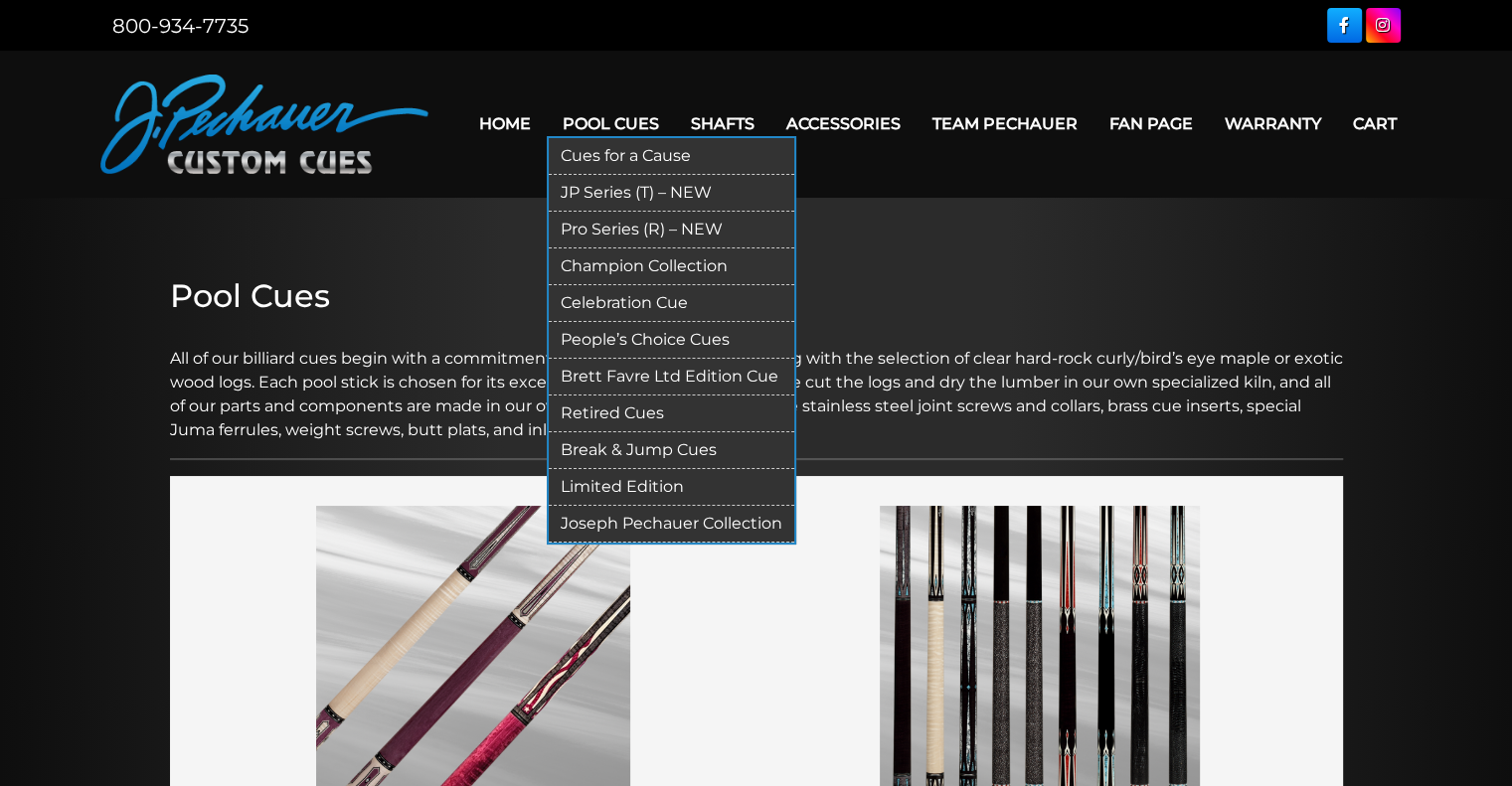 click on "Joseph Pechauer Collection" at bounding box center (671, 524) 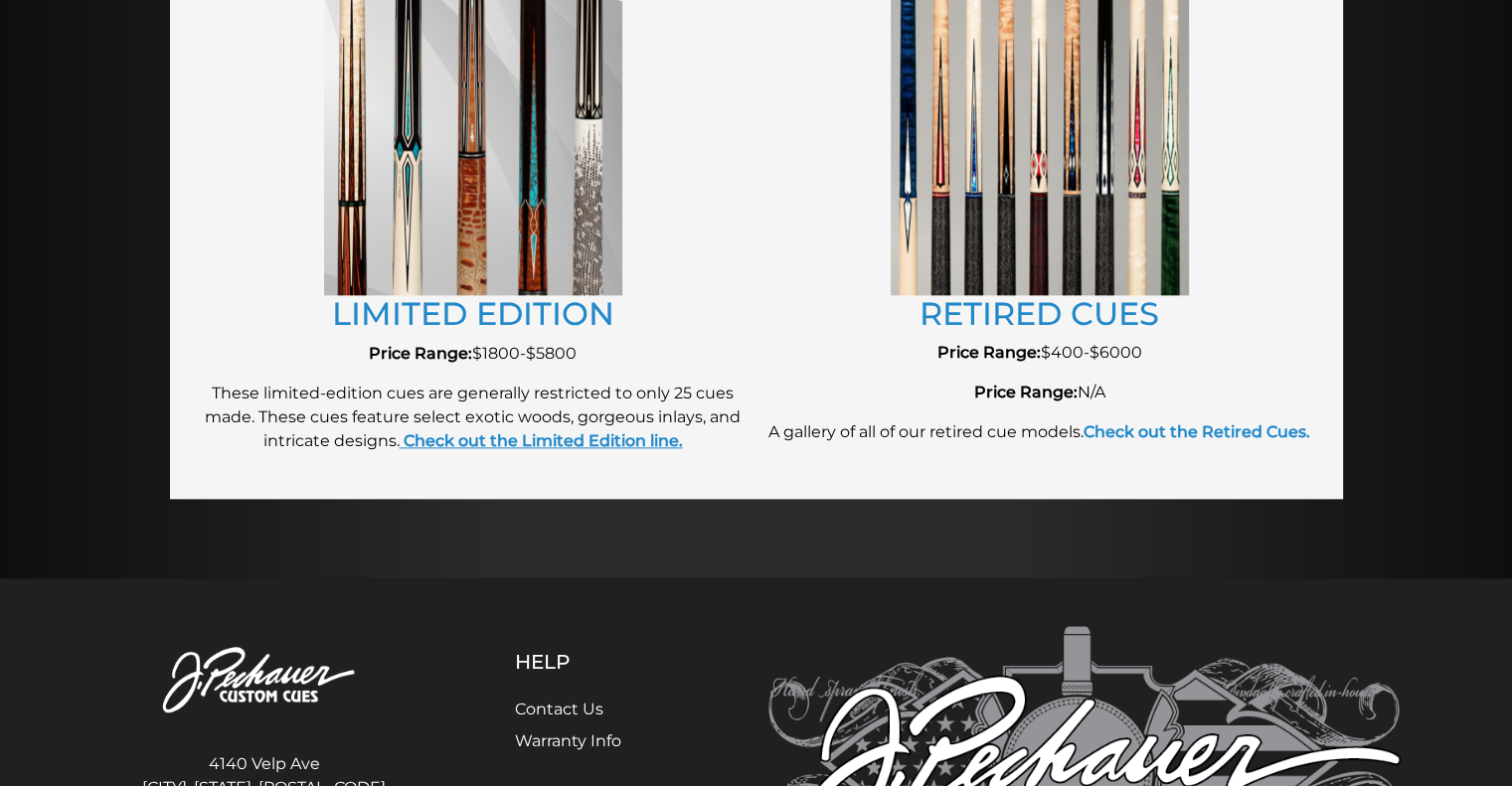 scroll, scrollTop: 2289, scrollLeft: 0, axis: vertical 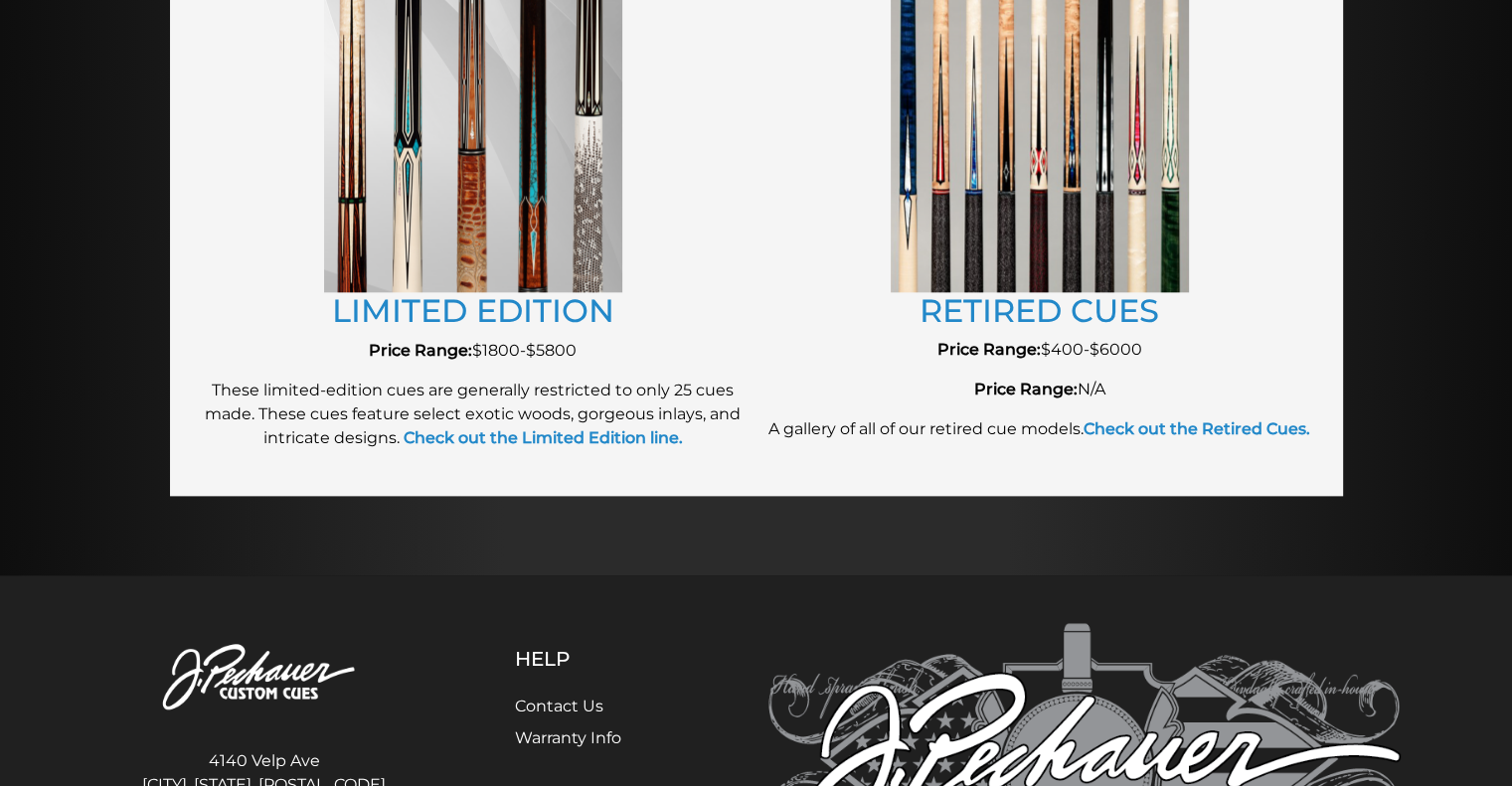 click at bounding box center [473, 143] 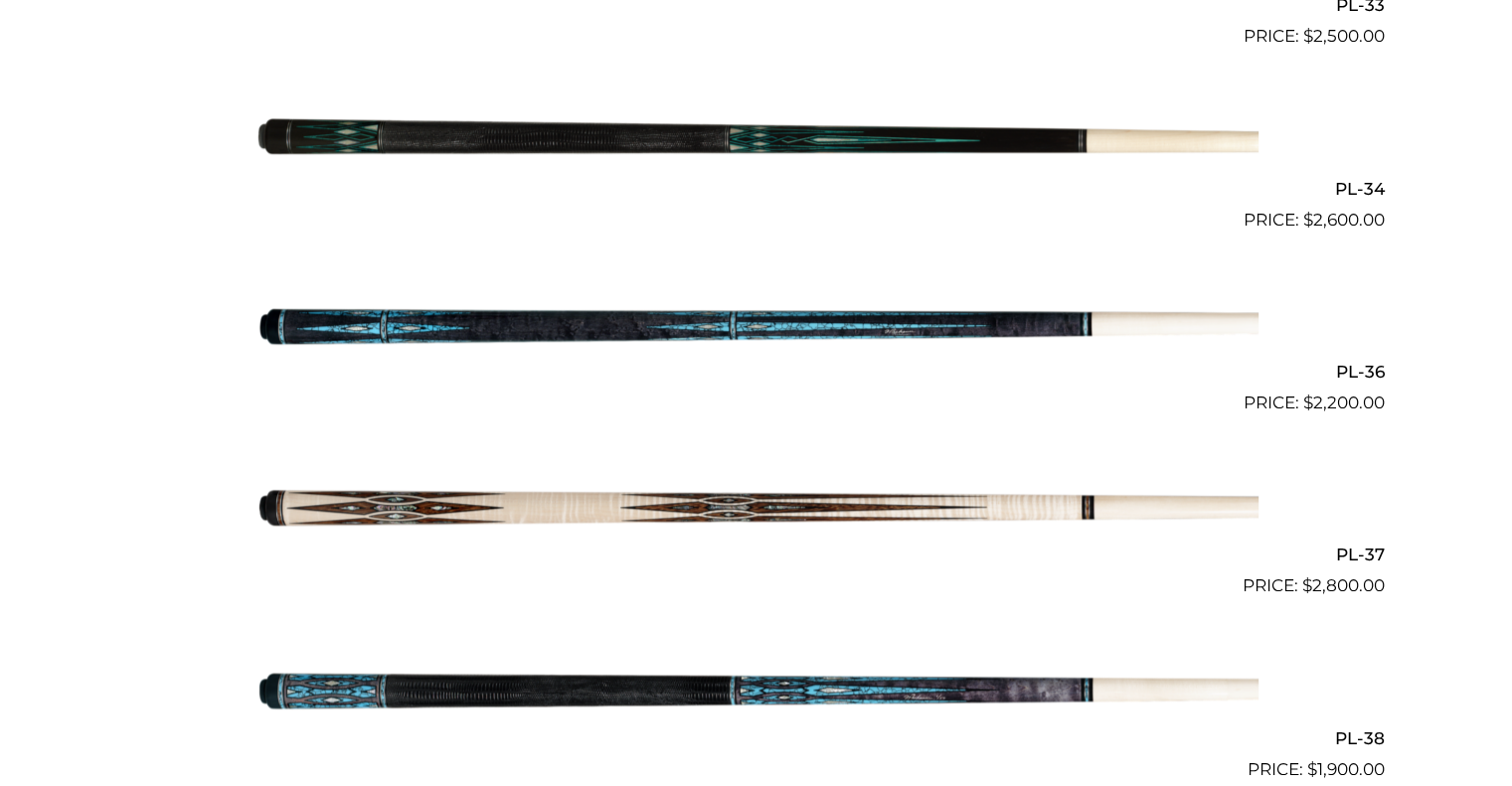 scroll, scrollTop: 1749, scrollLeft: 0, axis: vertical 